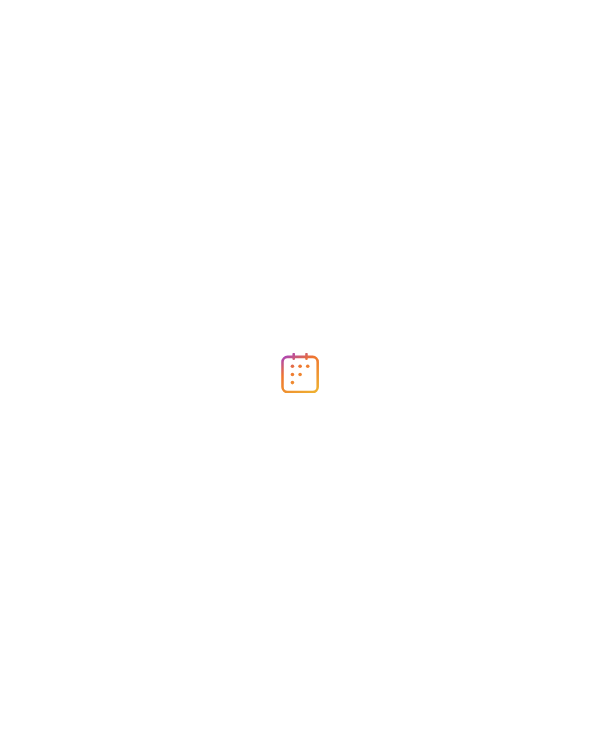 scroll, scrollTop: 0, scrollLeft: 0, axis: both 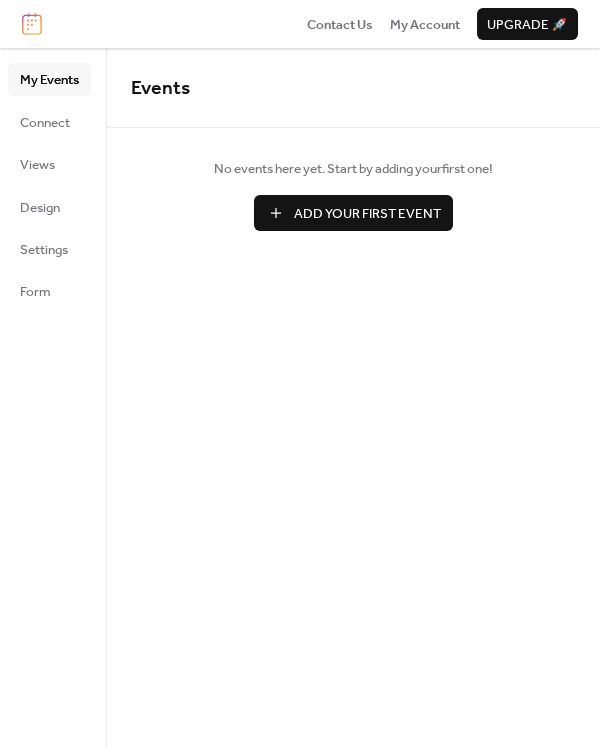 click on "Add Your First Event" at bounding box center (367, 214) 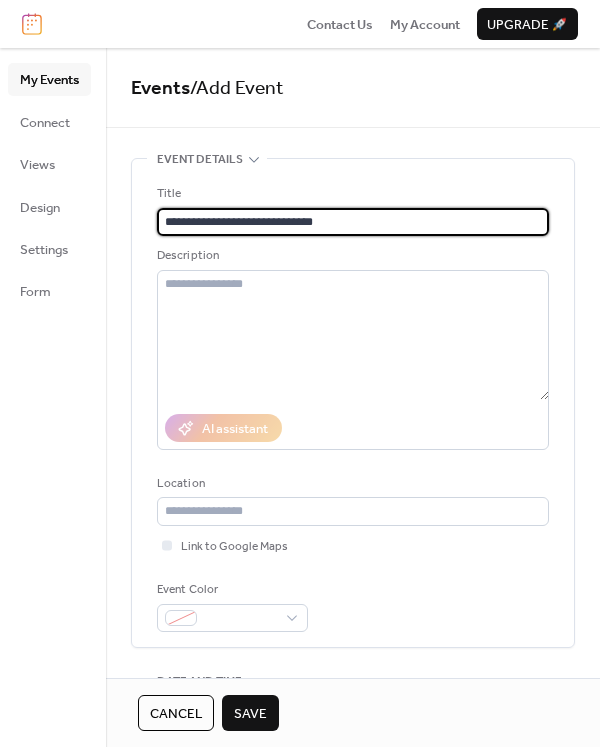 click on "**********" at bounding box center [353, 222] 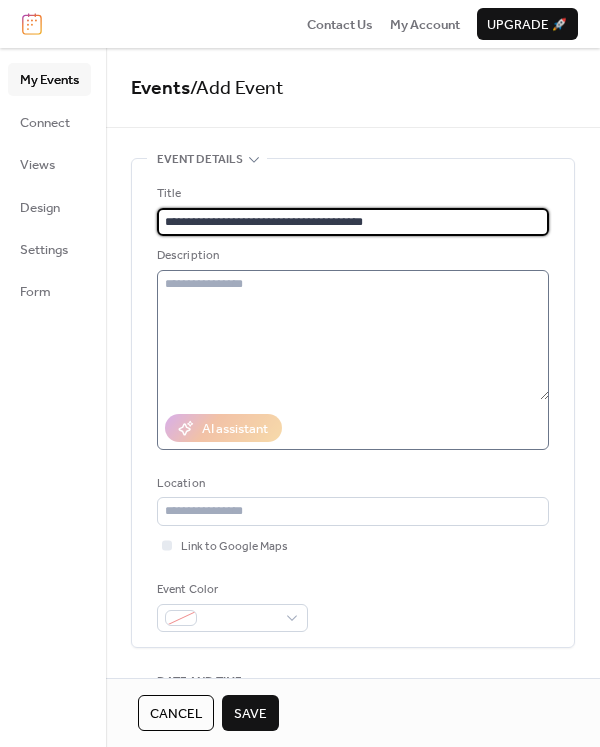 type on "**********" 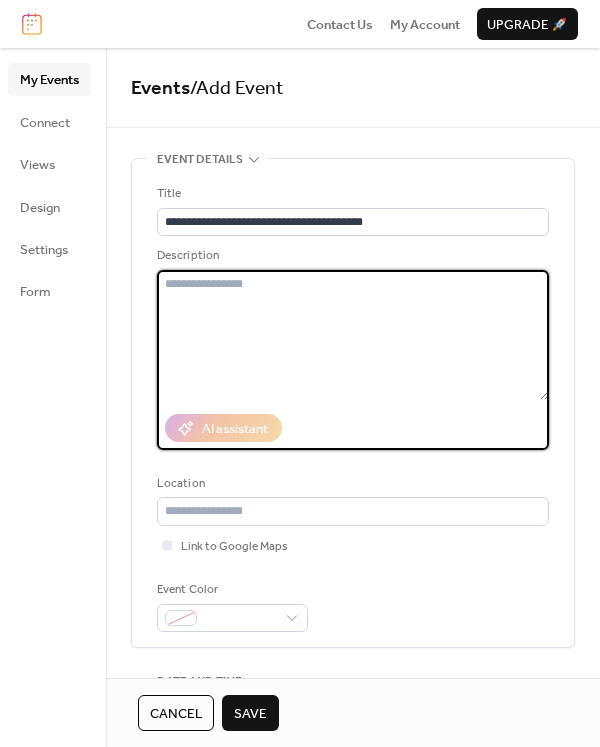 click at bounding box center [353, 335] 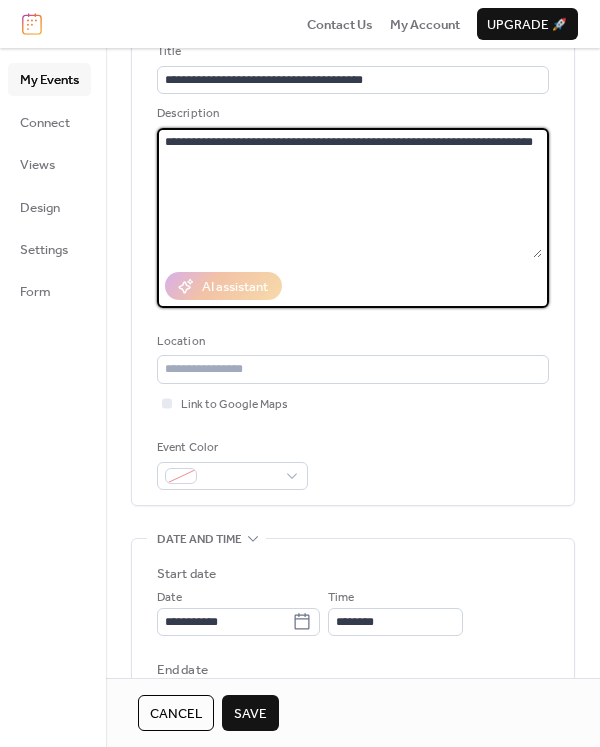 scroll, scrollTop: 200, scrollLeft: 0, axis: vertical 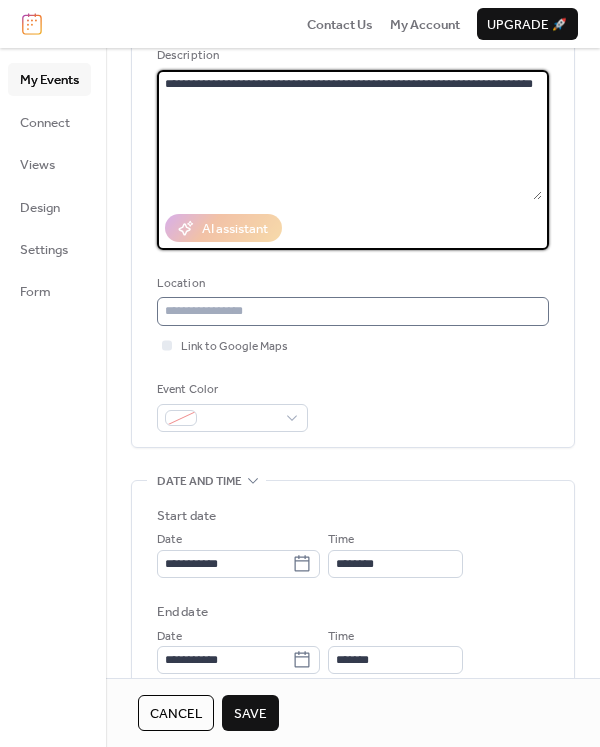 type on "**********" 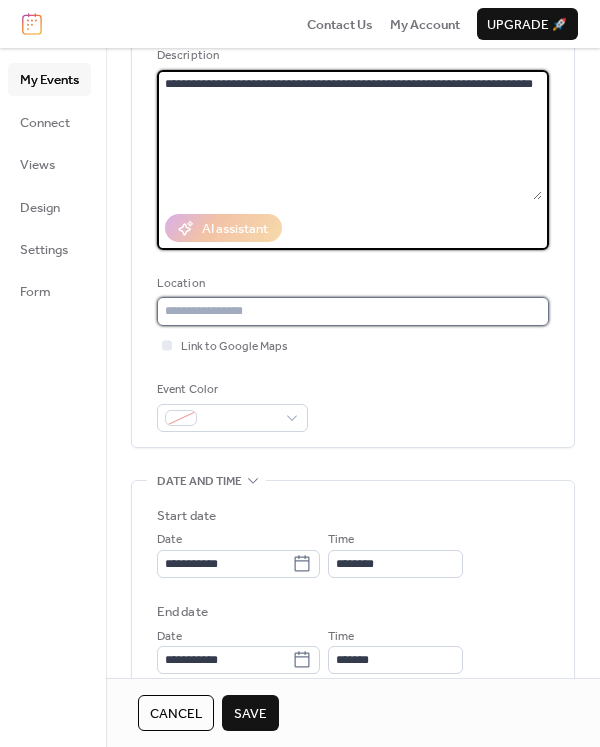 click at bounding box center [353, 311] 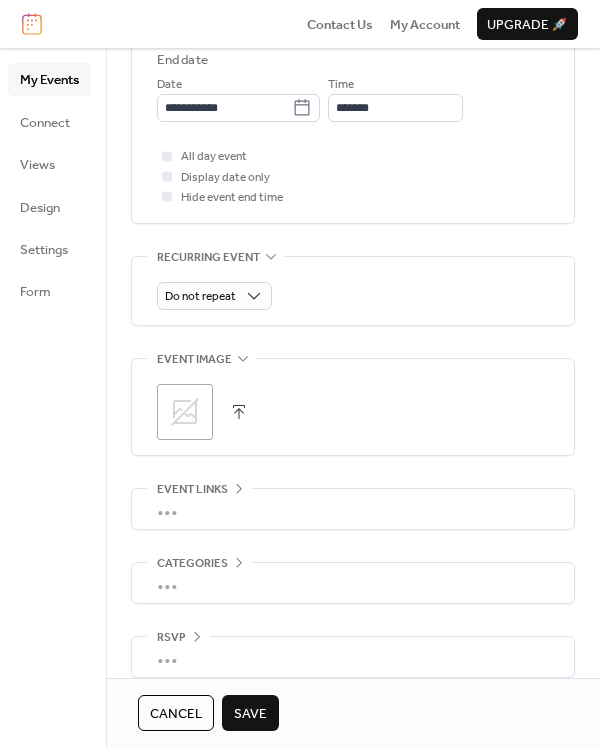 scroll, scrollTop: 772, scrollLeft: 0, axis: vertical 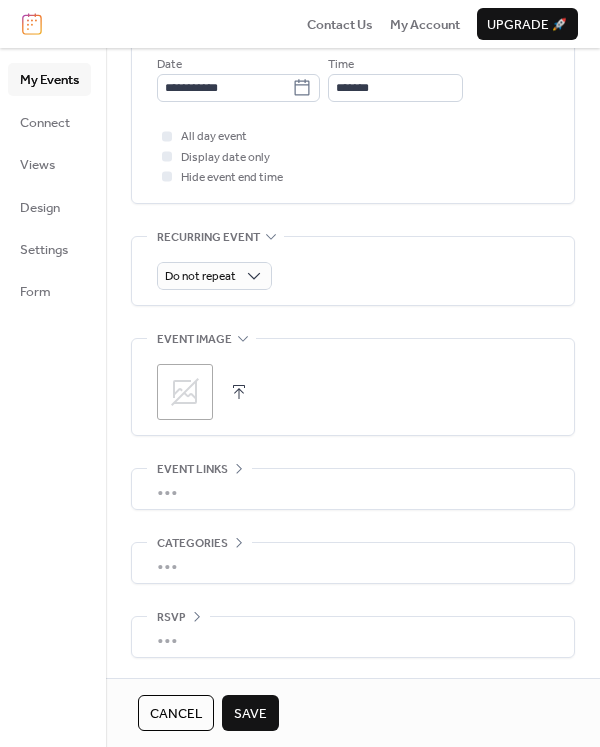 type on "**********" 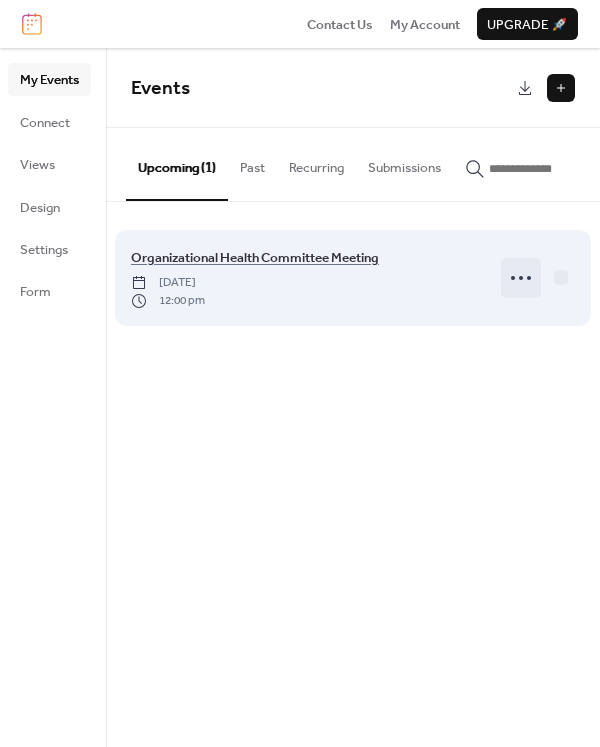 click 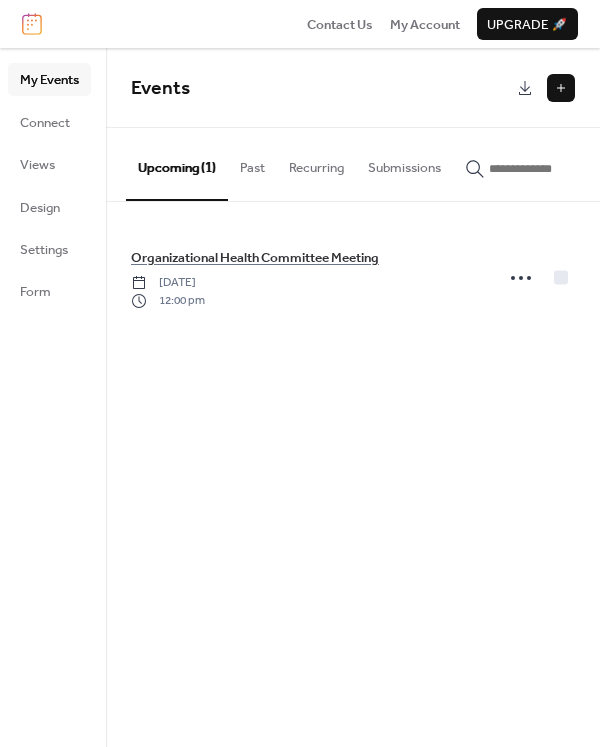 click on "Events Upcoming  (1) Past  Recurring  Submissions  Organizational Health Committee Meeting  [DATE] 12:00 pm Cancel" at bounding box center [353, 397] 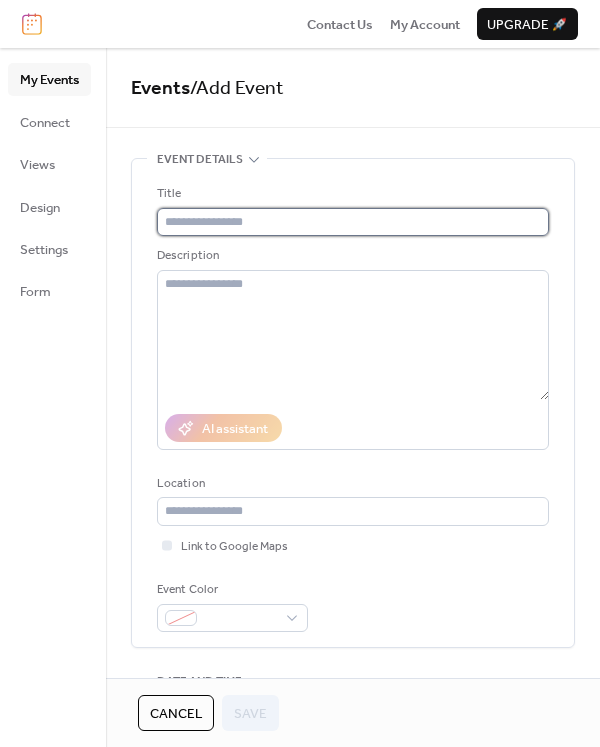 click at bounding box center [353, 222] 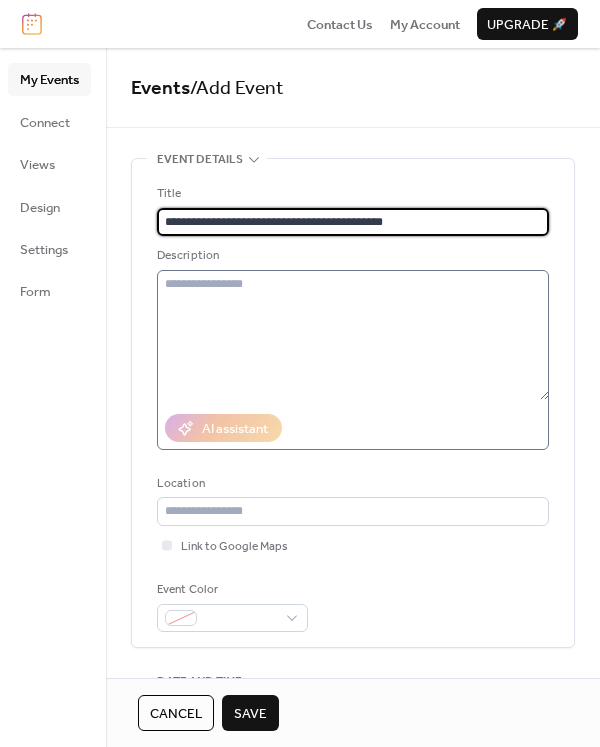 type on "**********" 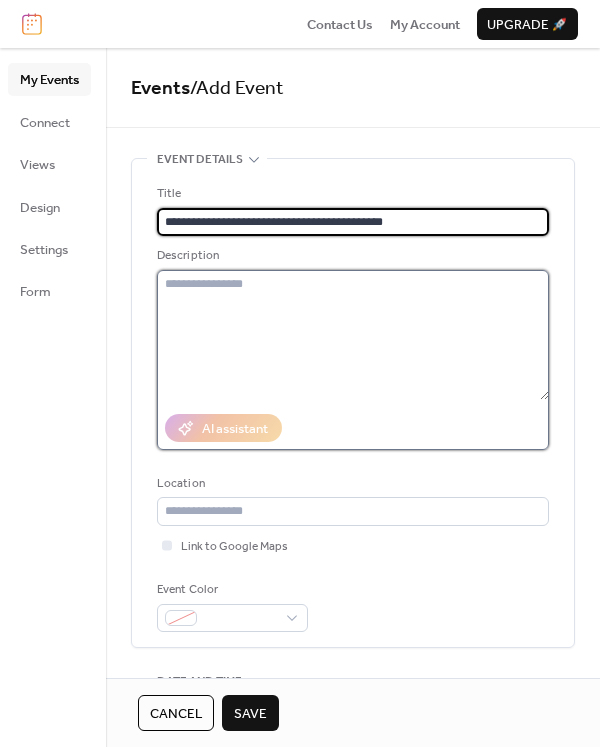 click at bounding box center [353, 335] 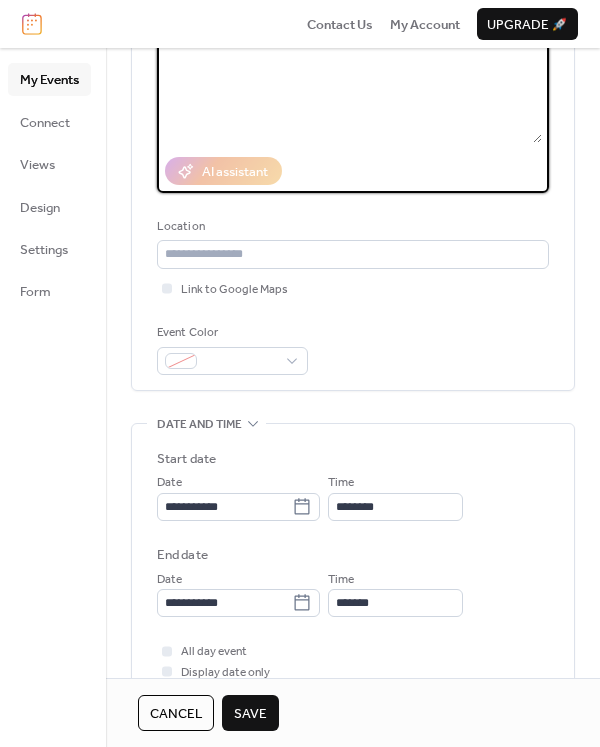 scroll, scrollTop: 300, scrollLeft: 0, axis: vertical 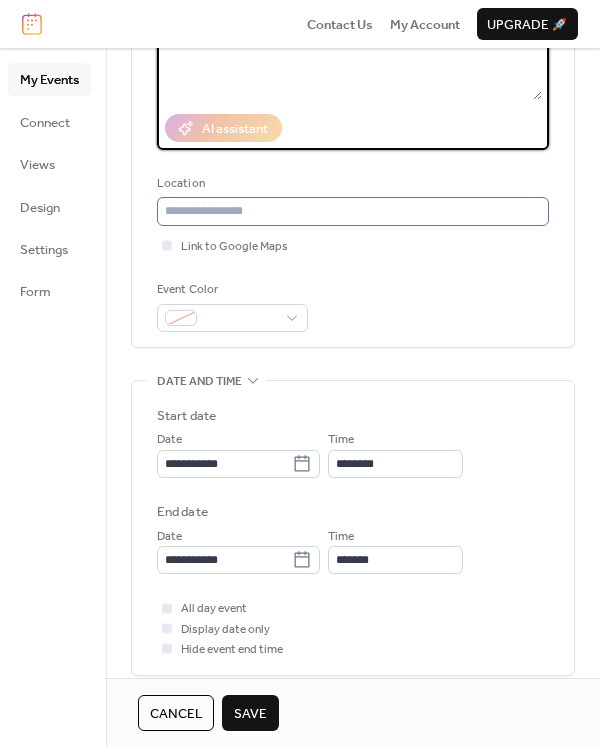 type on "**********" 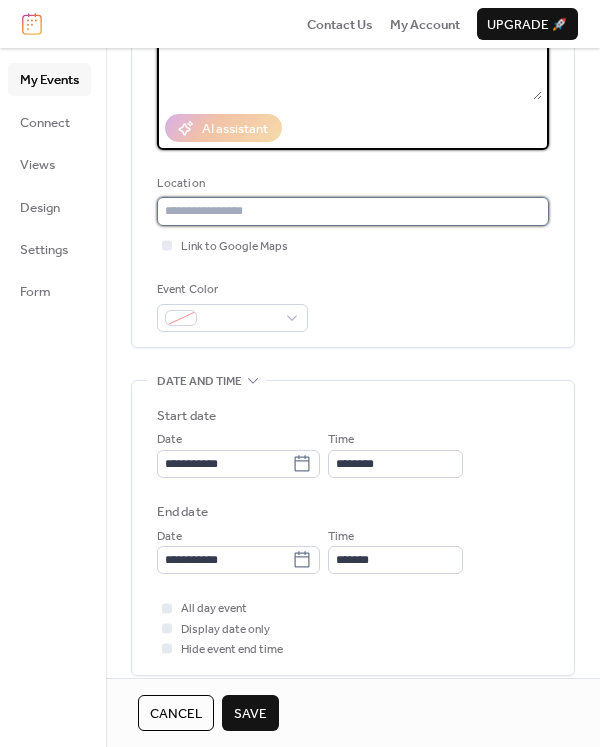 click at bounding box center [353, 211] 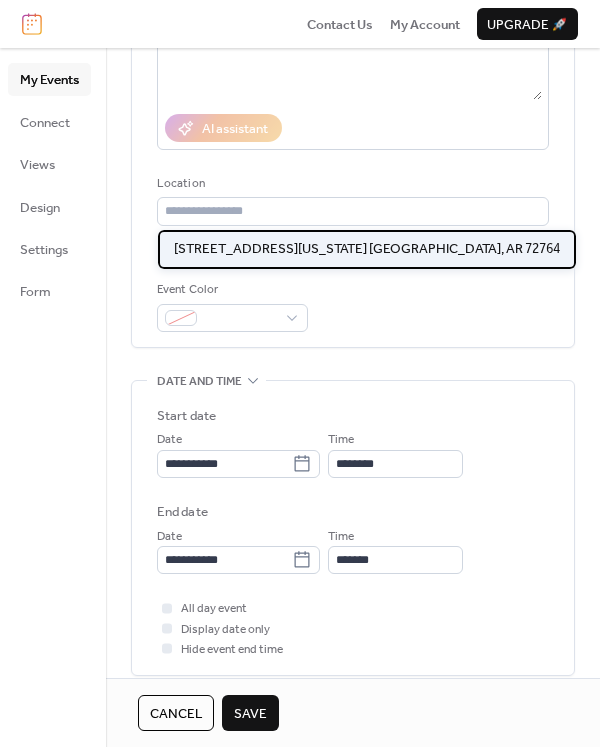 click on "[STREET_ADDRESS][US_STATE] [GEOGRAPHIC_DATA], AR 72764" at bounding box center (367, 249) 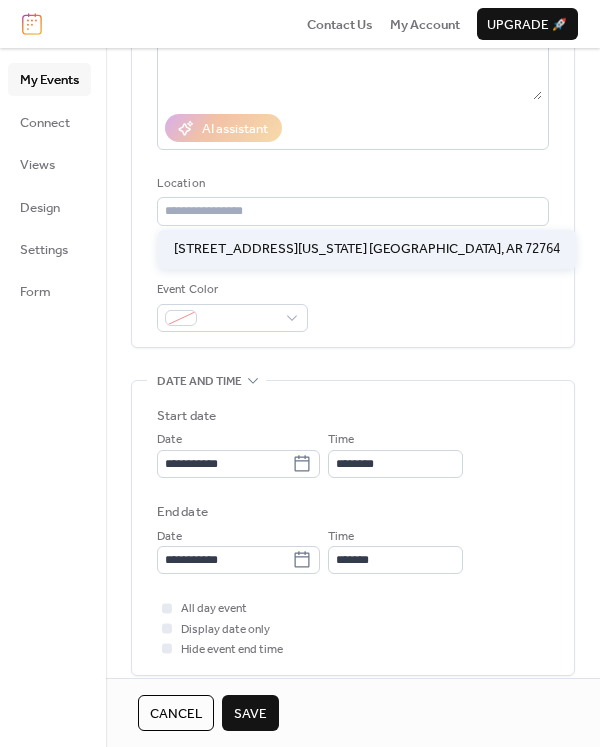 type on "**********" 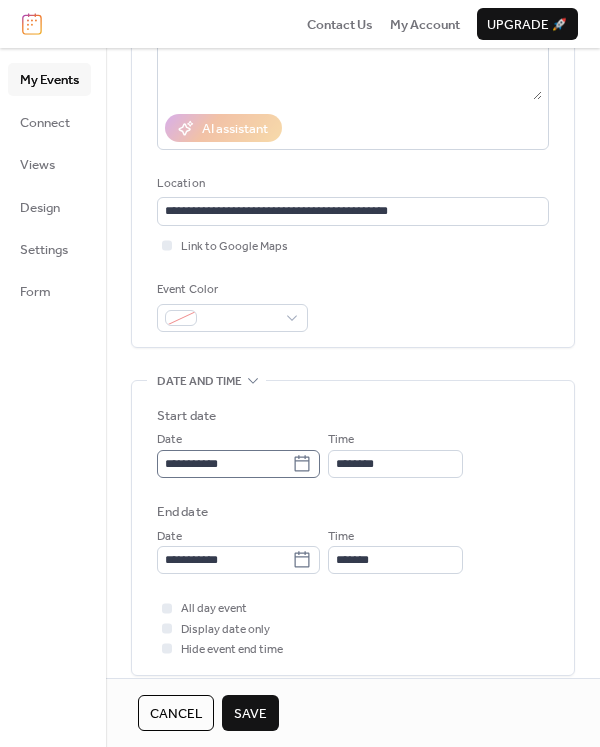 click 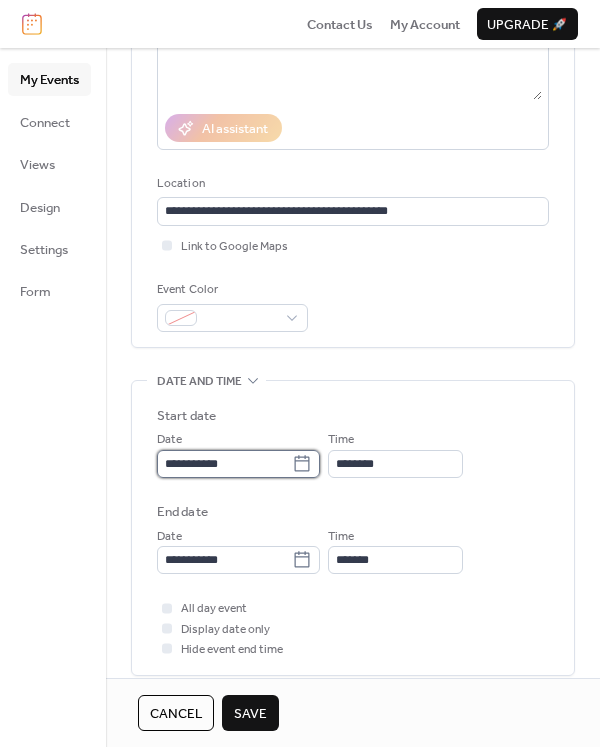 click on "**********" at bounding box center [224, 464] 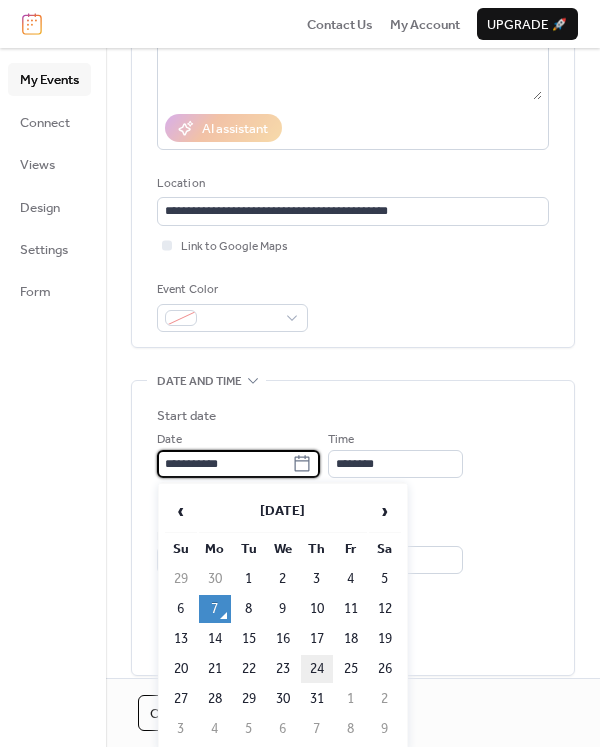 click on "24" at bounding box center [317, 669] 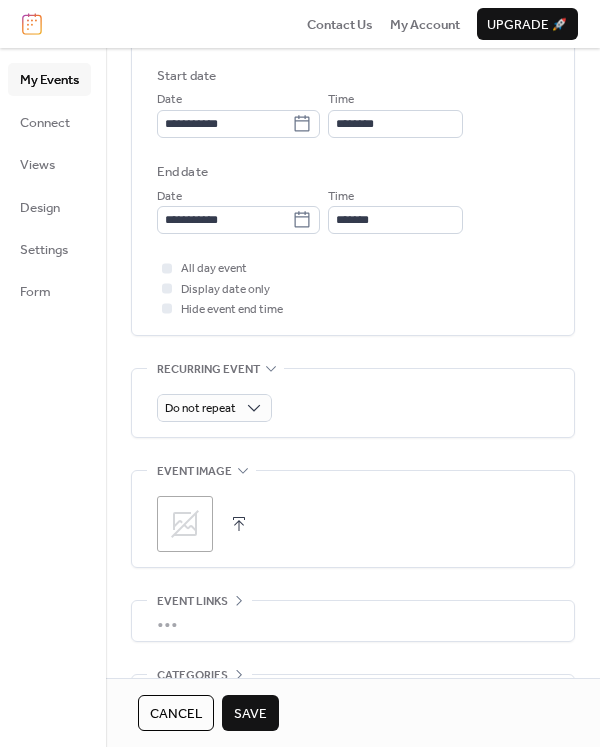 scroll, scrollTop: 772, scrollLeft: 0, axis: vertical 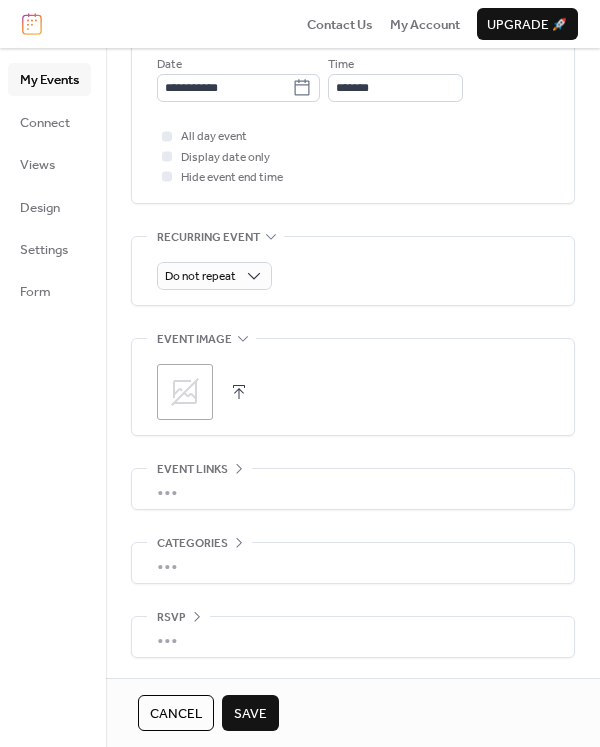 click on "Save" at bounding box center [250, 714] 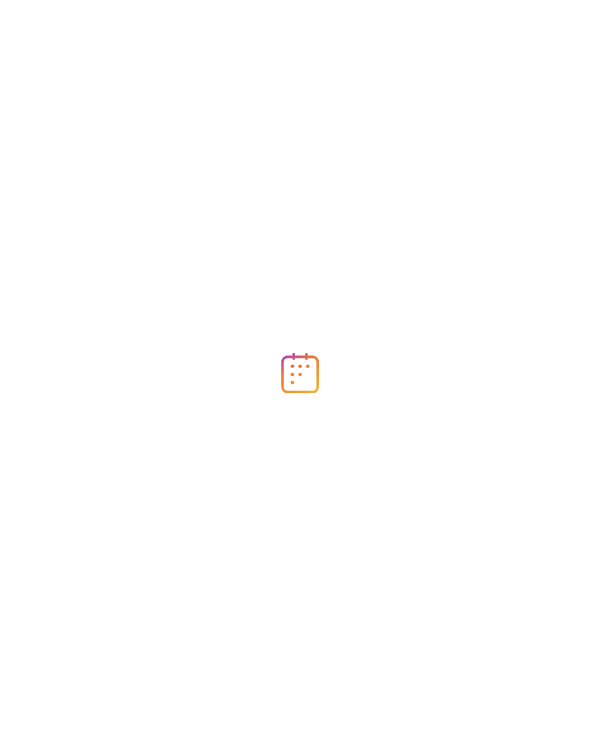scroll, scrollTop: 0, scrollLeft: 0, axis: both 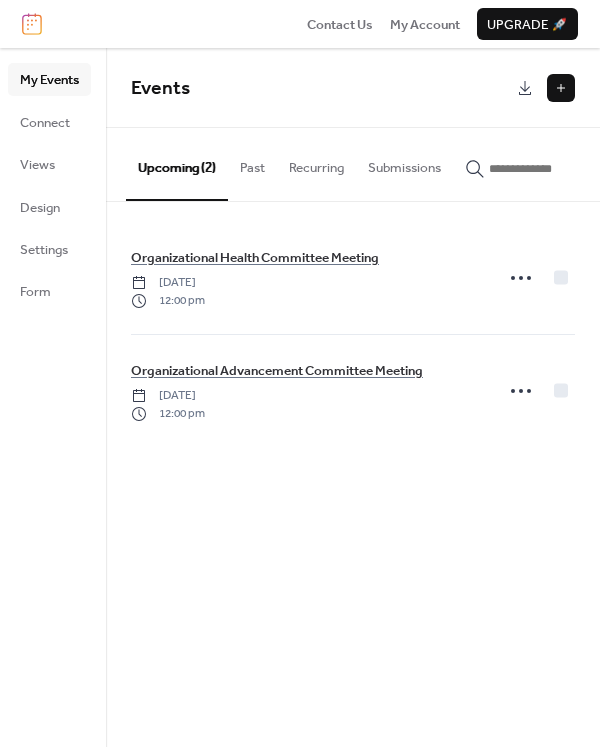 click at bounding box center (561, 88) 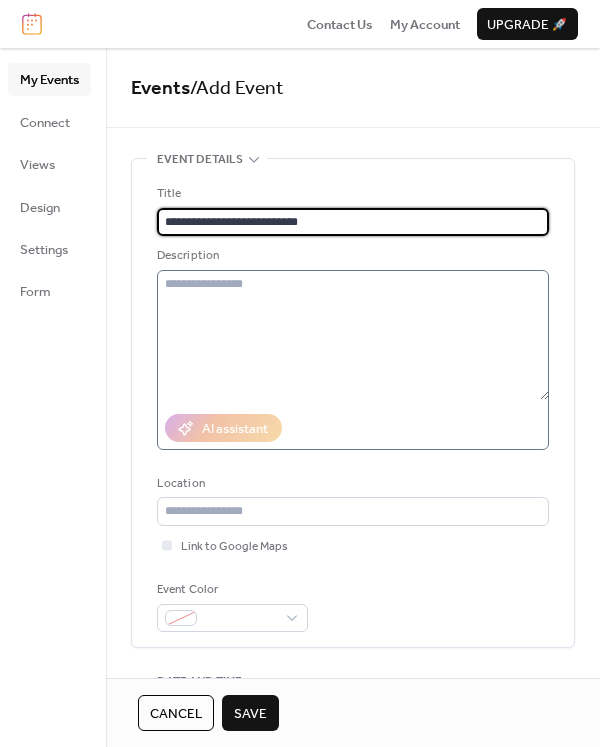 type on "**********" 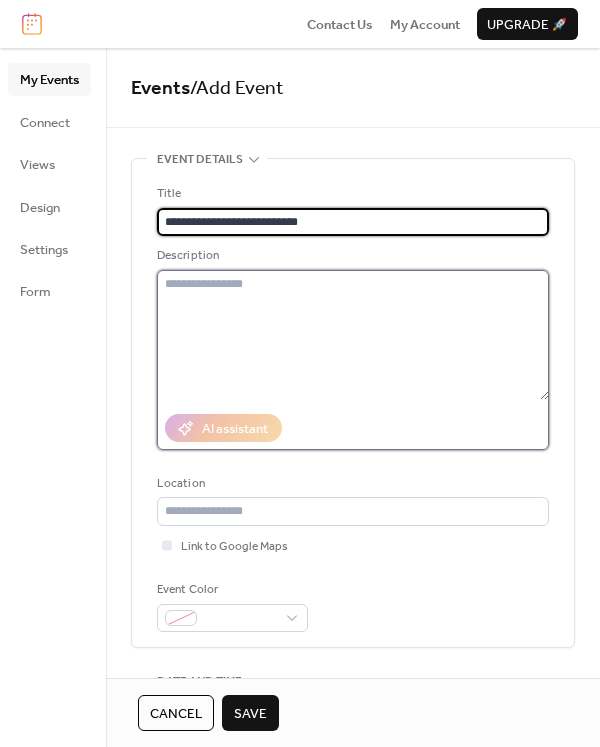 click at bounding box center (353, 335) 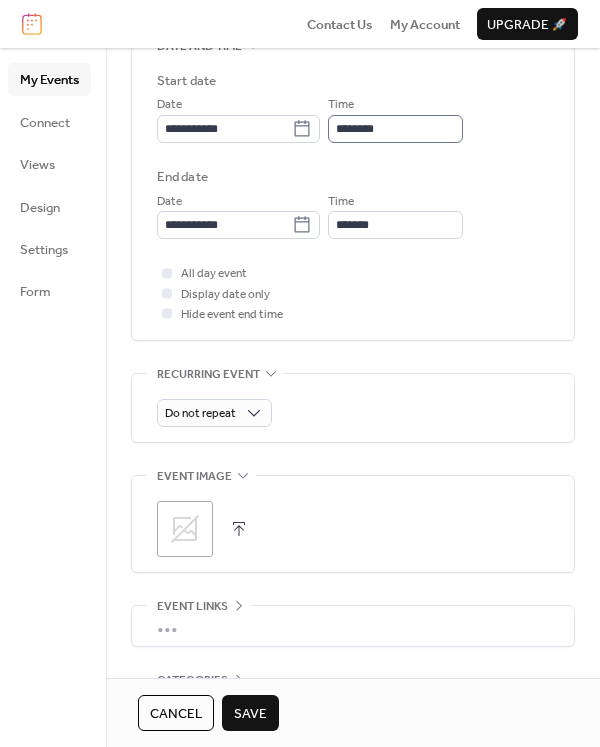 scroll, scrollTop: 400, scrollLeft: 0, axis: vertical 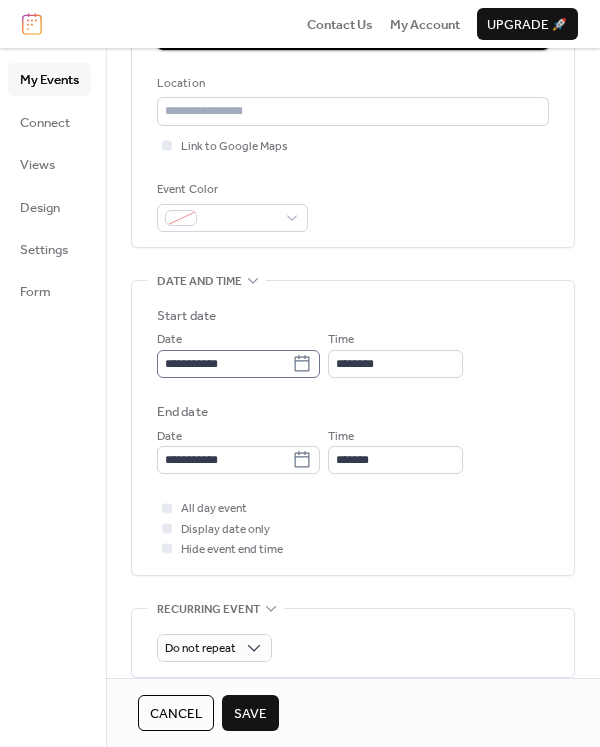 type on "**********" 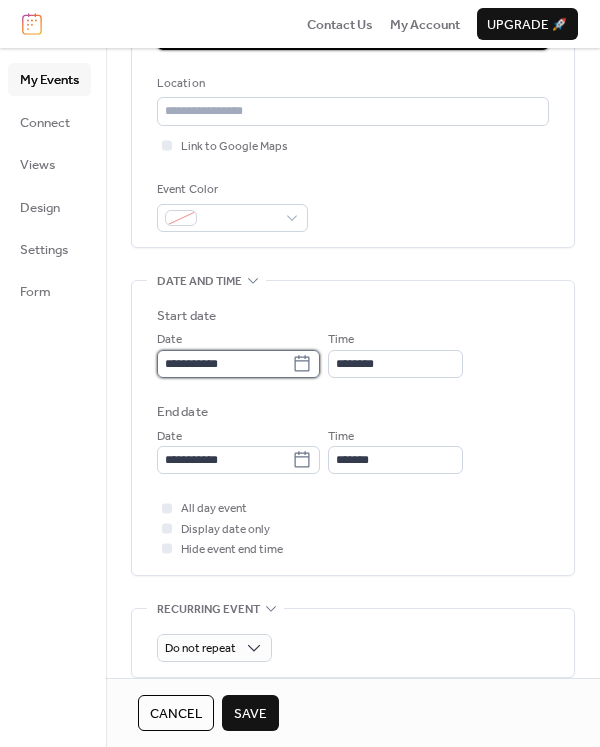 click on "**********" at bounding box center (224, 364) 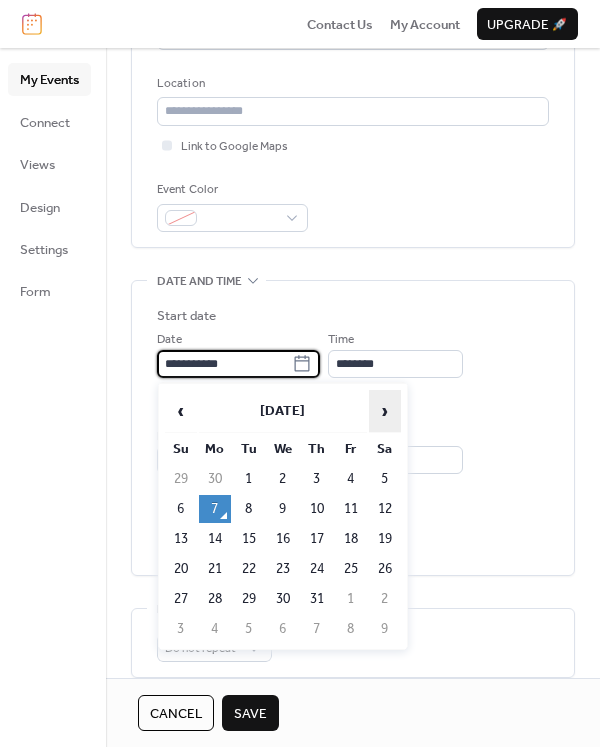 click on "›" at bounding box center (385, 411) 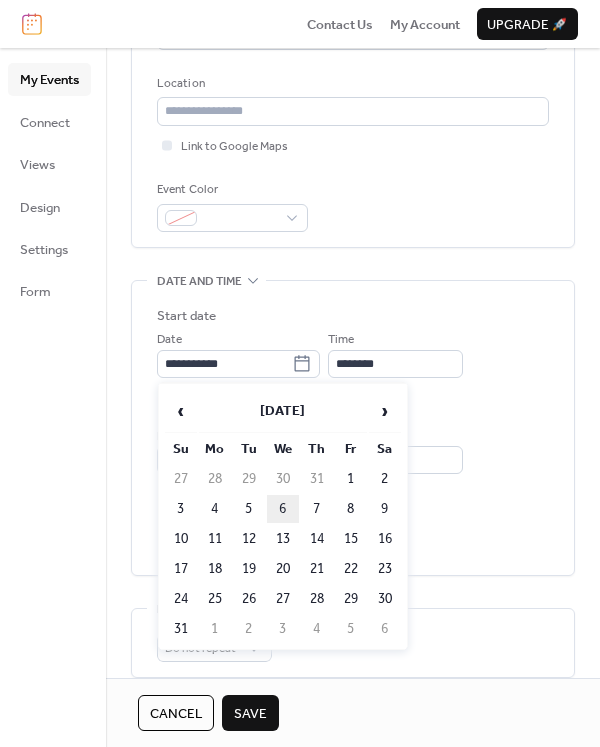 click on "6" at bounding box center (283, 509) 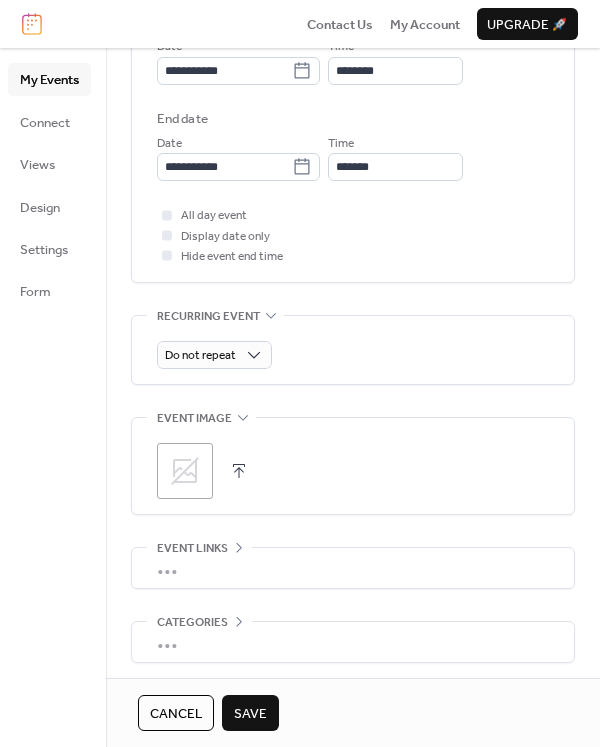 scroll, scrollTop: 700, scrollLeft: 0, axis: vertical 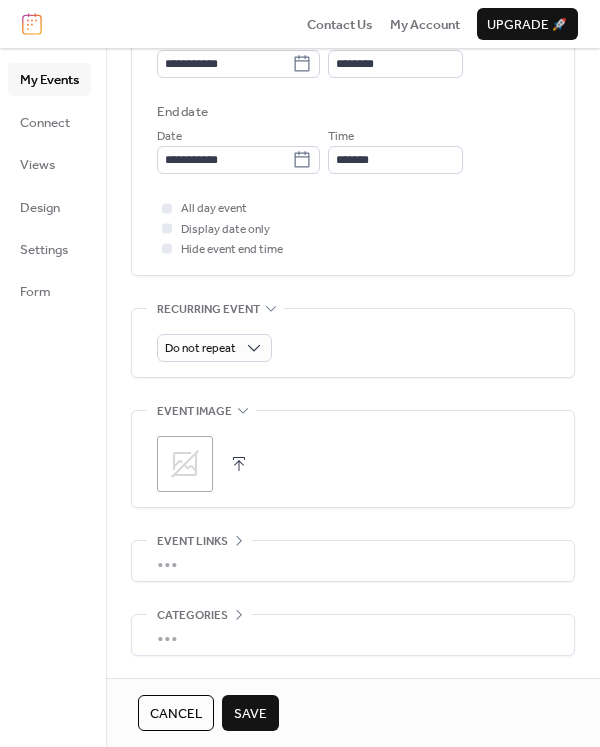 click on "Save" at bounding box center (250, 714) 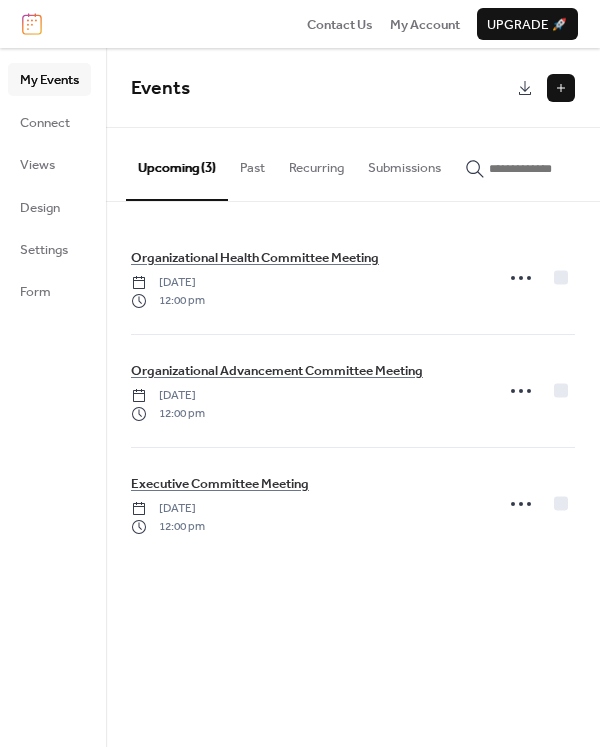 click at bounding box center (561, 88) 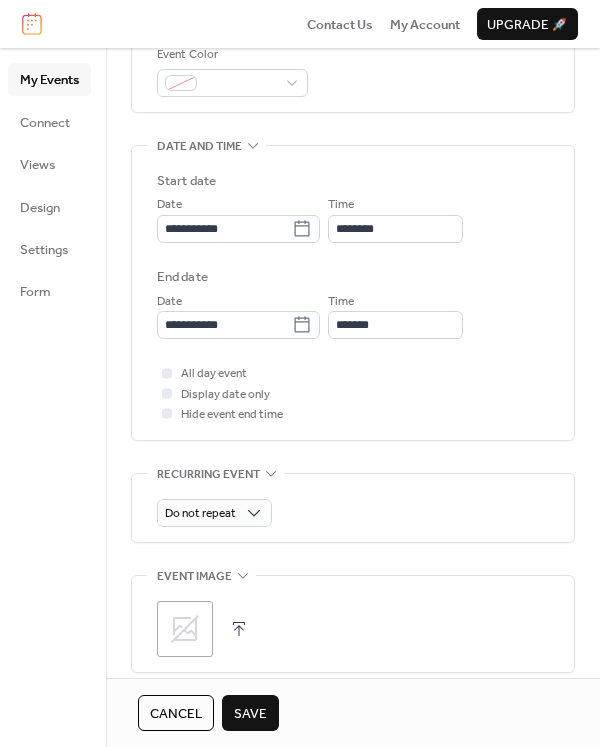 scroll, scrollTop: 600, scrollLeft: 0, axis: vertical 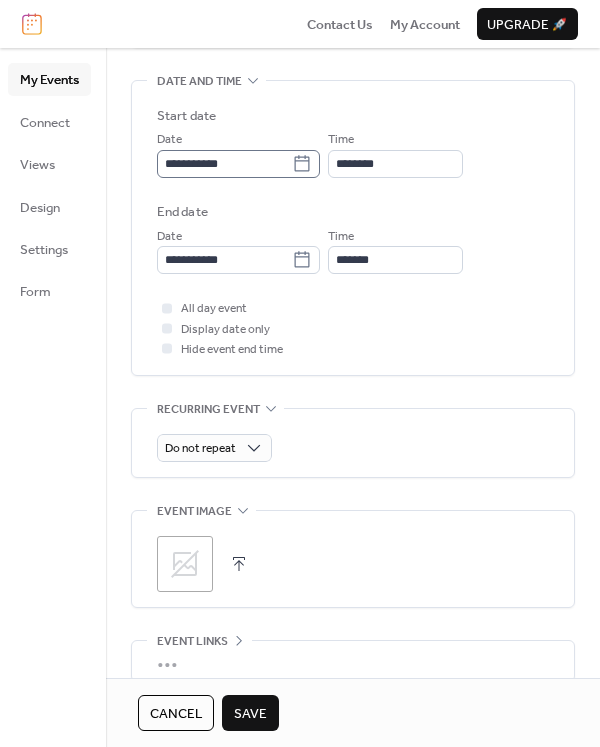 type on "**********" 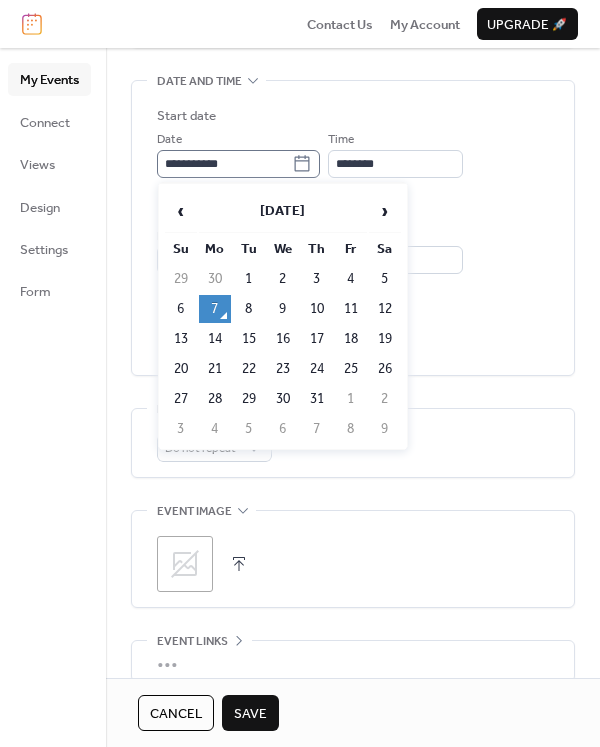 click 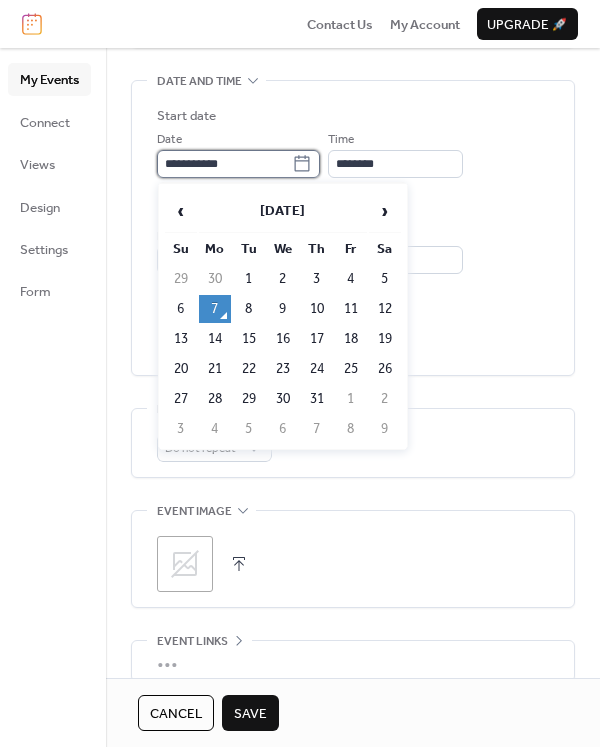 click on "**********" at bounding box center (224, 164) 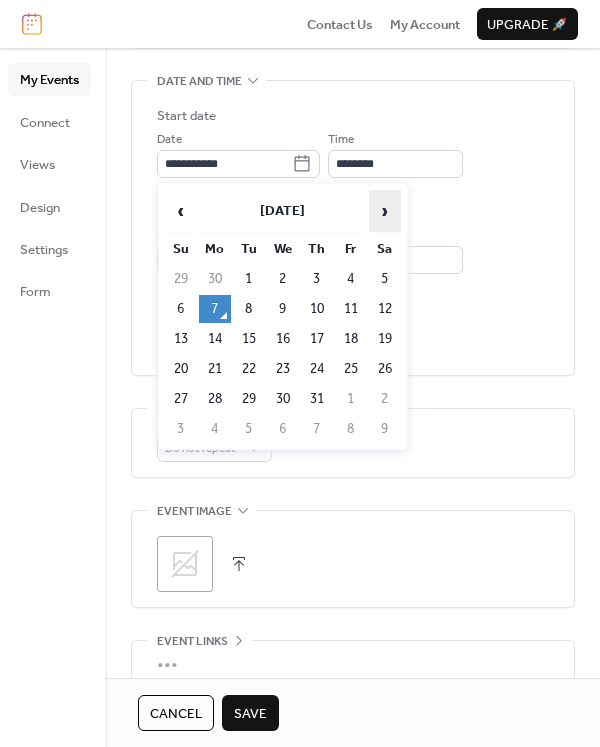 click on "›" at bounding box center [385, 211] 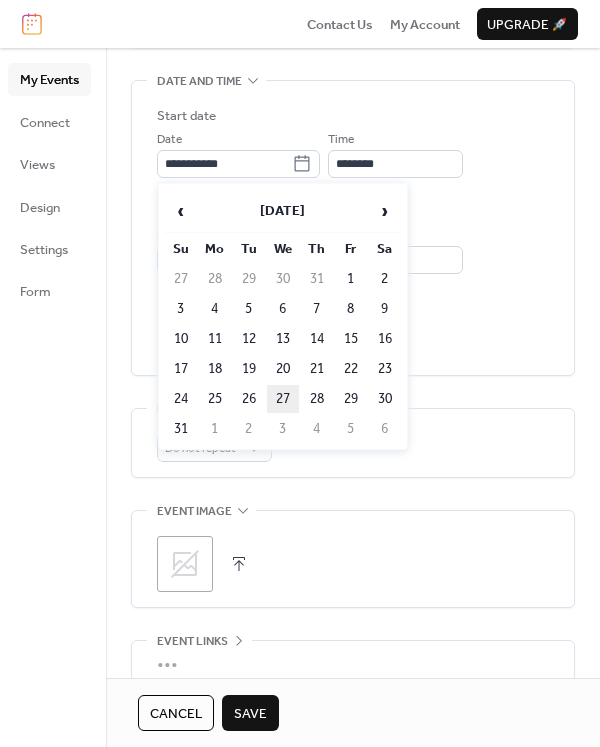 click on "27" at bounding box center (283, 399) 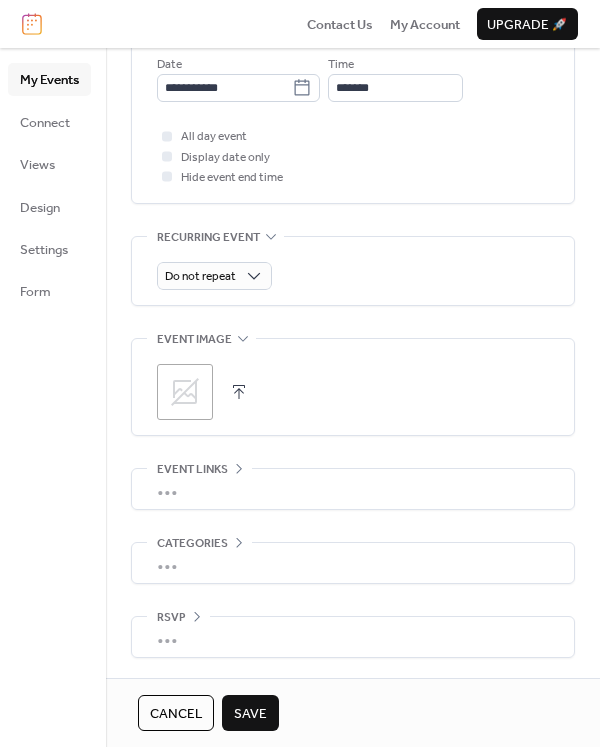 scroll, scrollTop: 0, scrollLeft: 0, axis: both 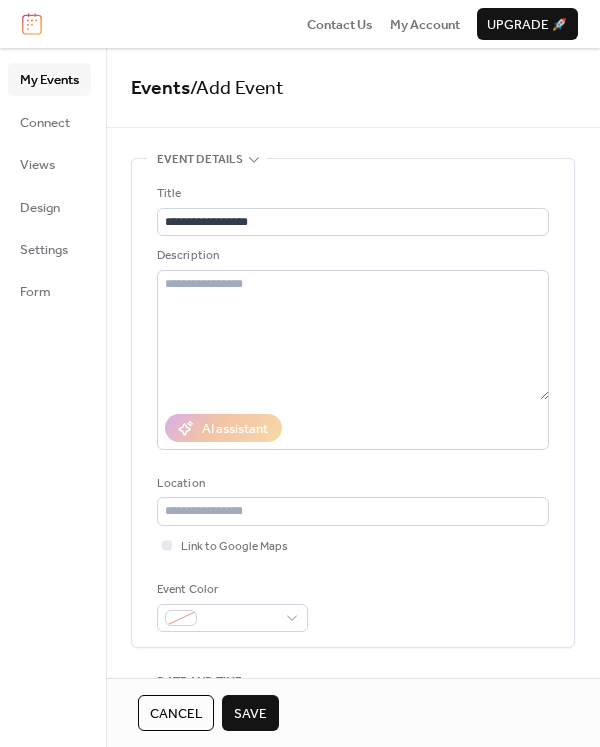 click on "Save" at bounding box center (250, 714) 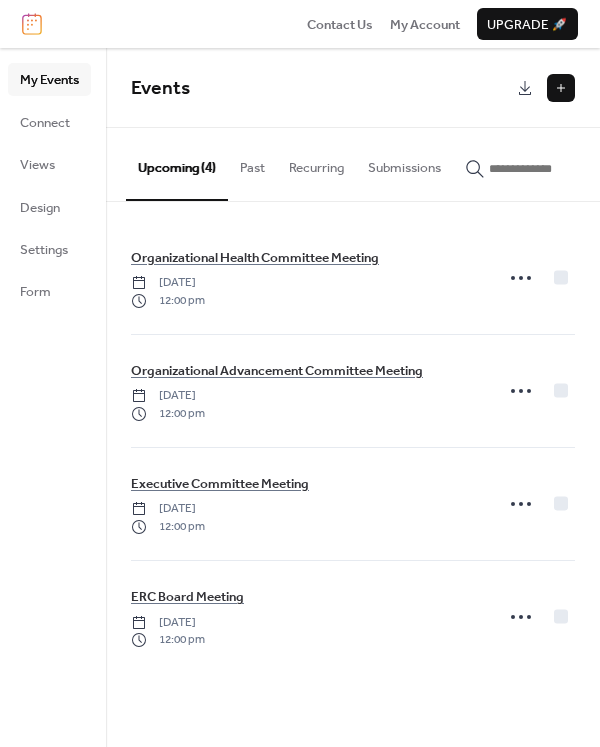 click at bounding box center [561, 88] 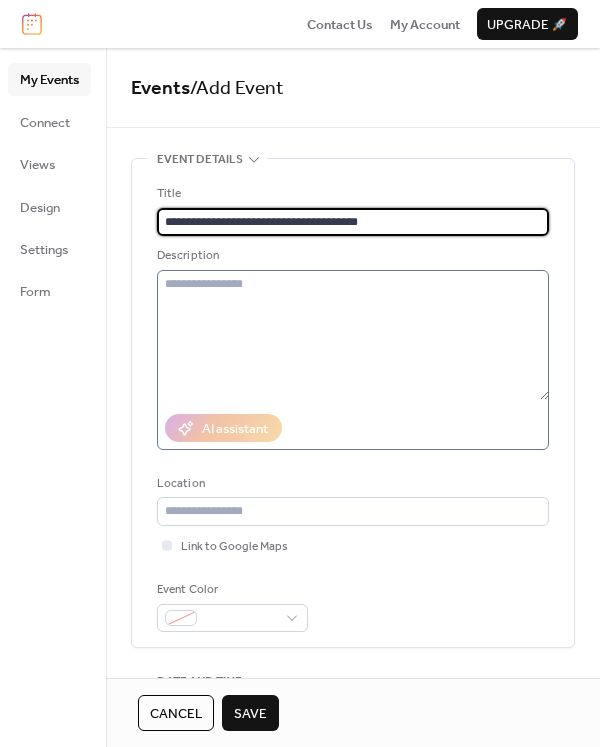 type on "**********" 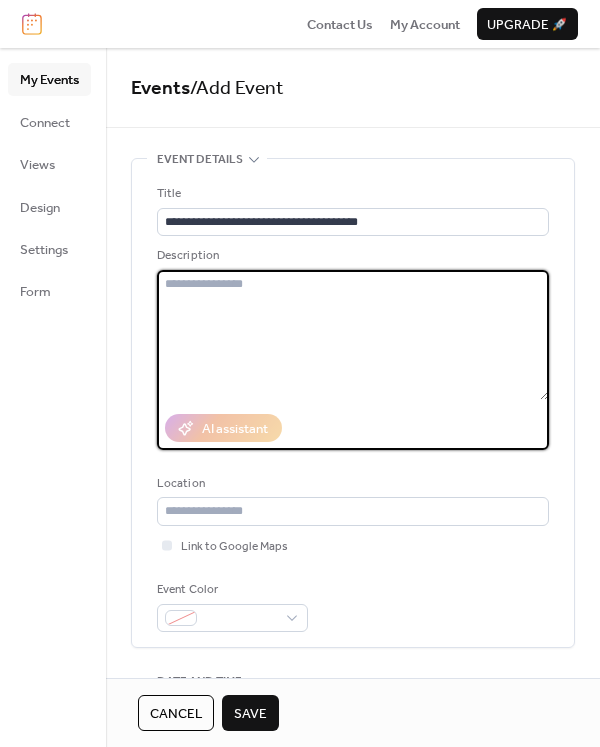 click at bounding box center (353, 335) 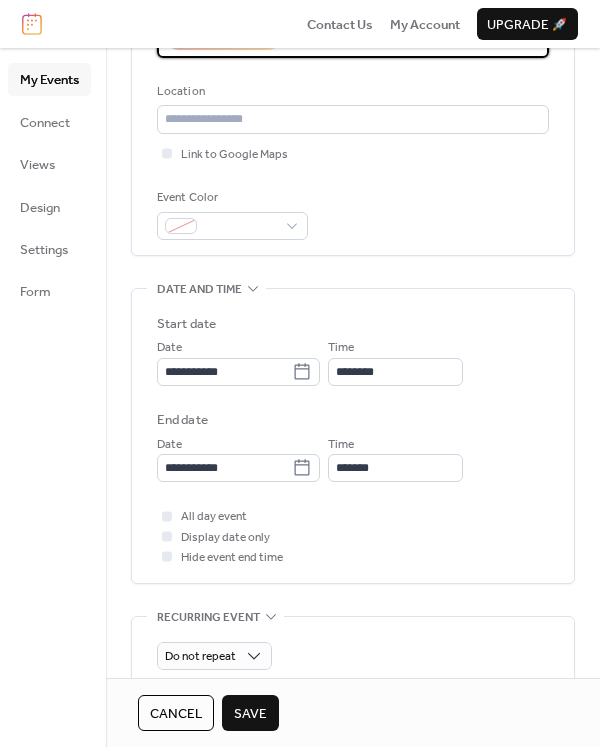 scroll, scrollTop: 400, scrollLeft: 0, axis: vertical 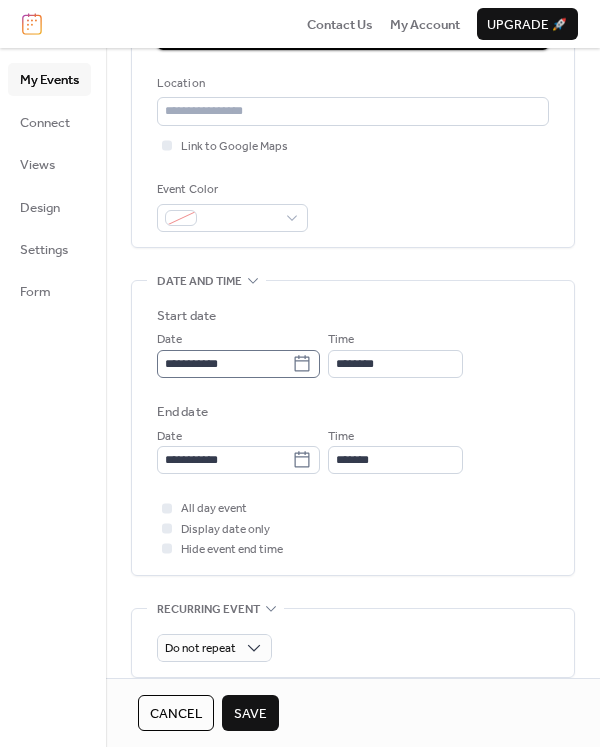 type on "**********" 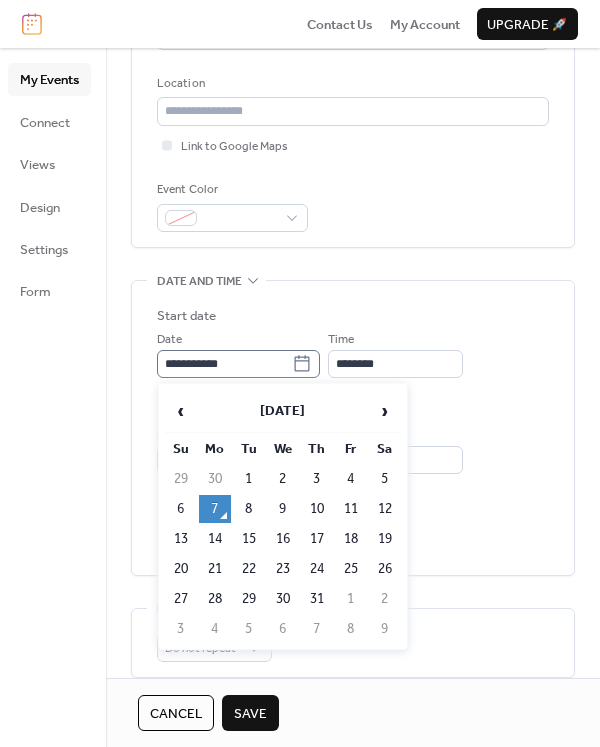 click 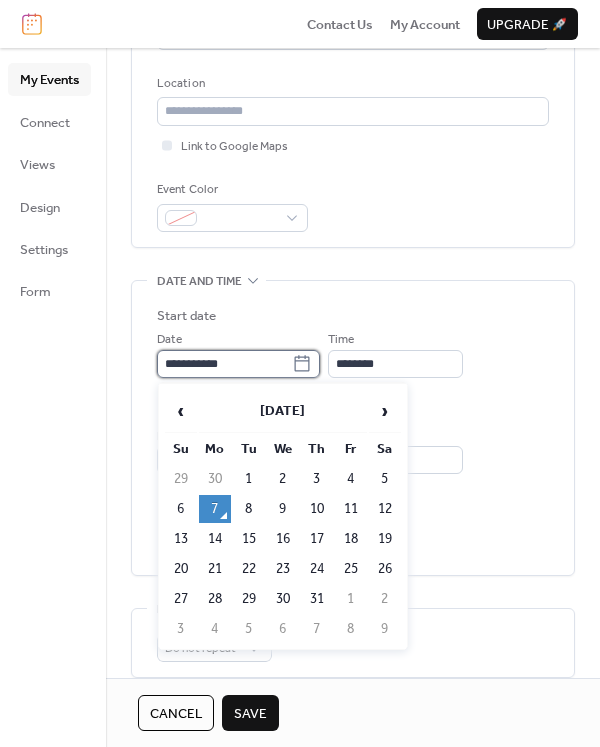 click on "**********" at bounding box center (224, 364) 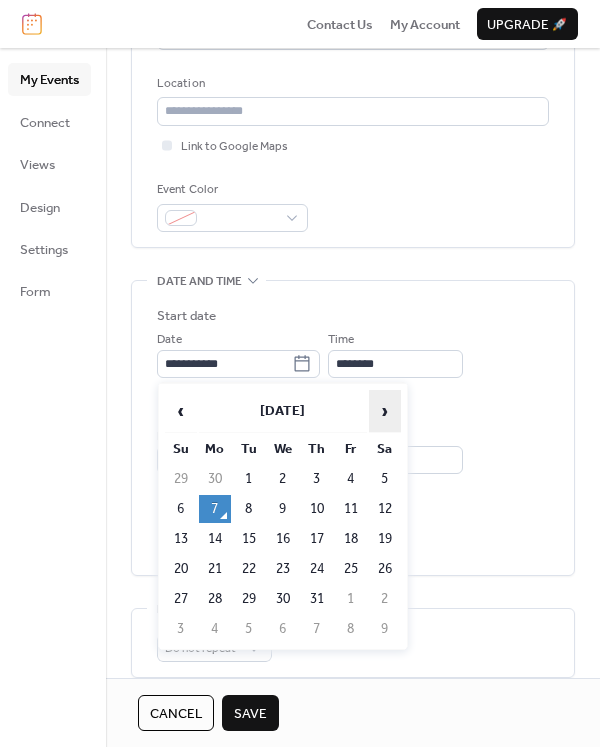 click on "›" at bounding box center [385, 411] 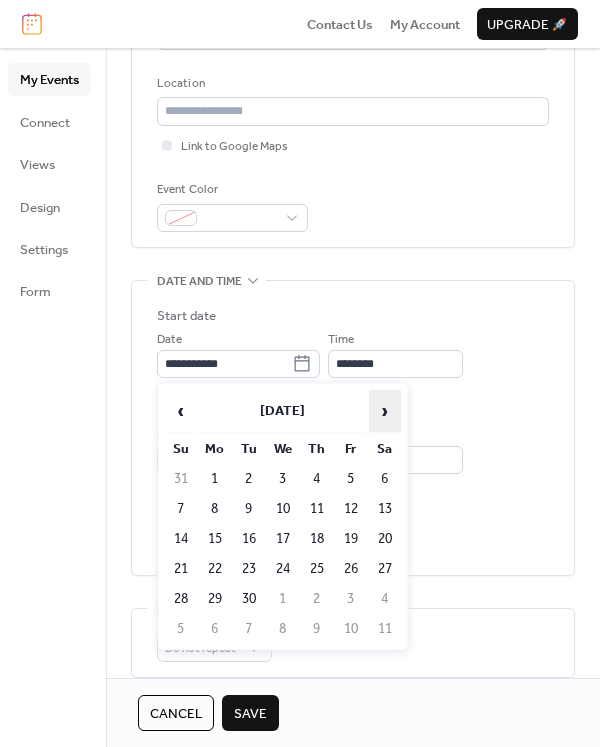 click on "›" at bounding box center [385, 411] 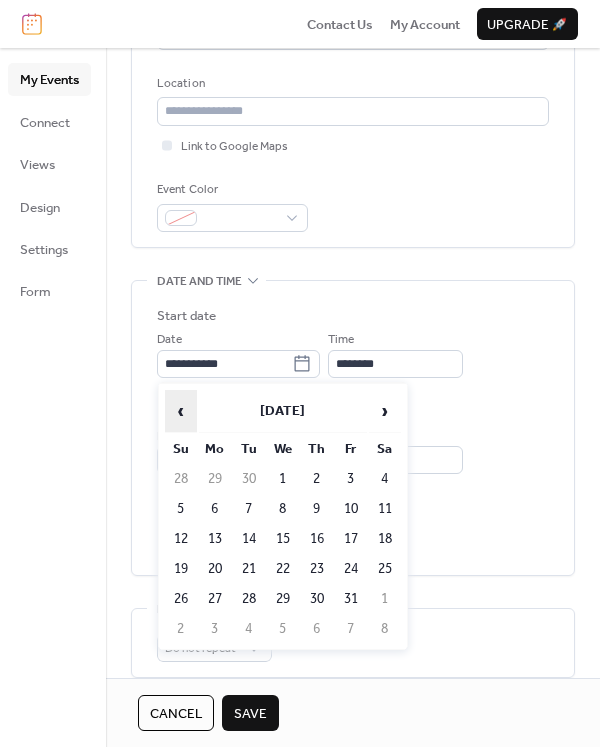 click on "‹" at bounding box center (181, 411) 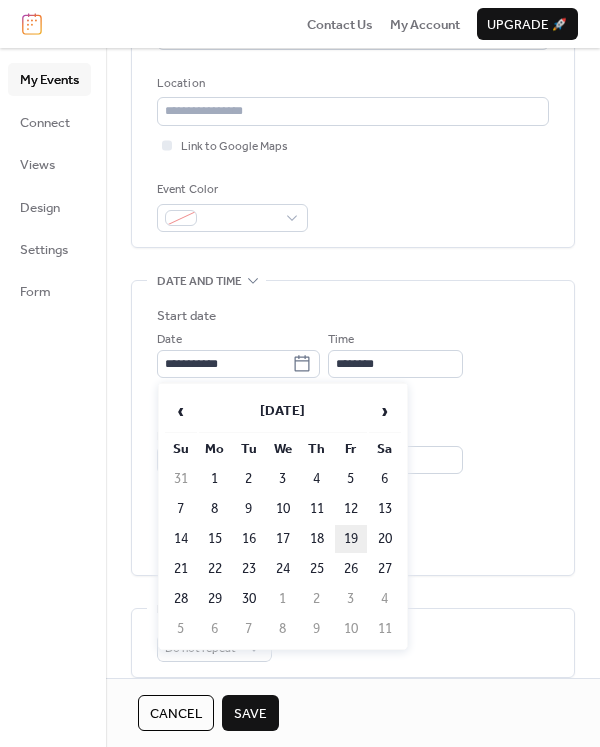 click on "19" at bounding box center [351, 539] 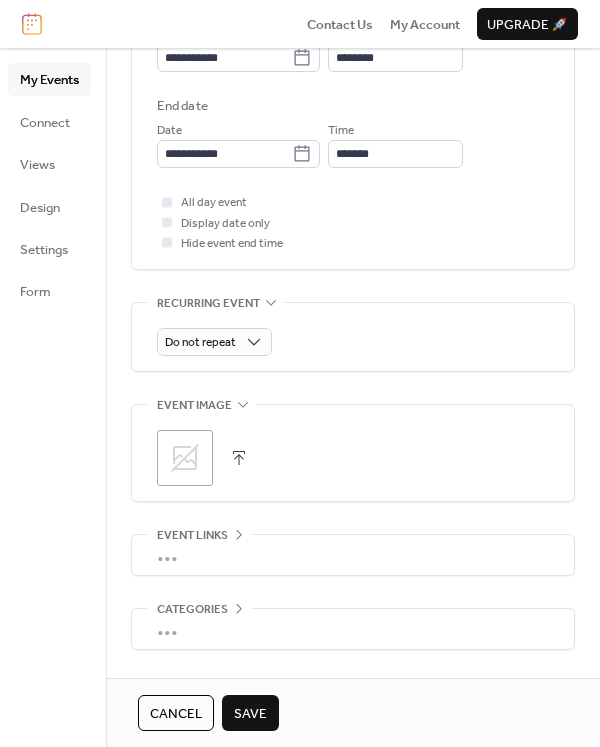 scroll, scrollTop: 772, scrollLeft: 0, axis: vertical 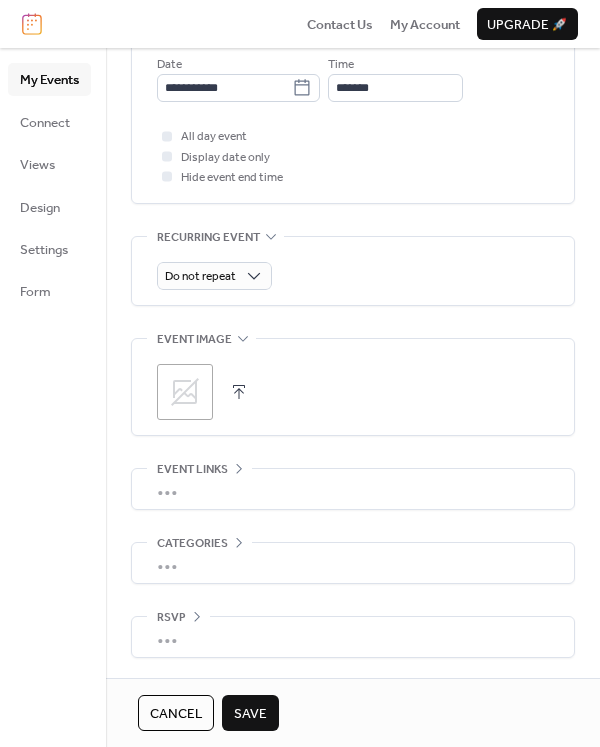 click on "Save" at bounding box center (250, 713) 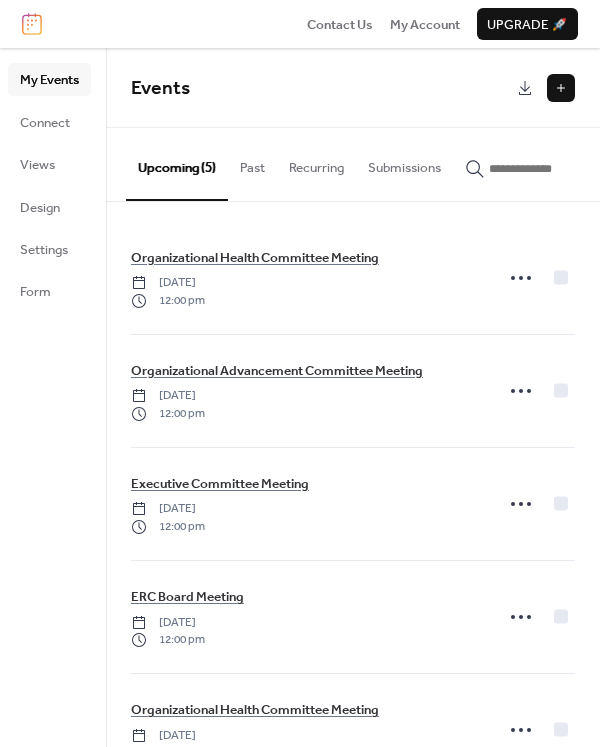 click at bounding box center (561, 88) 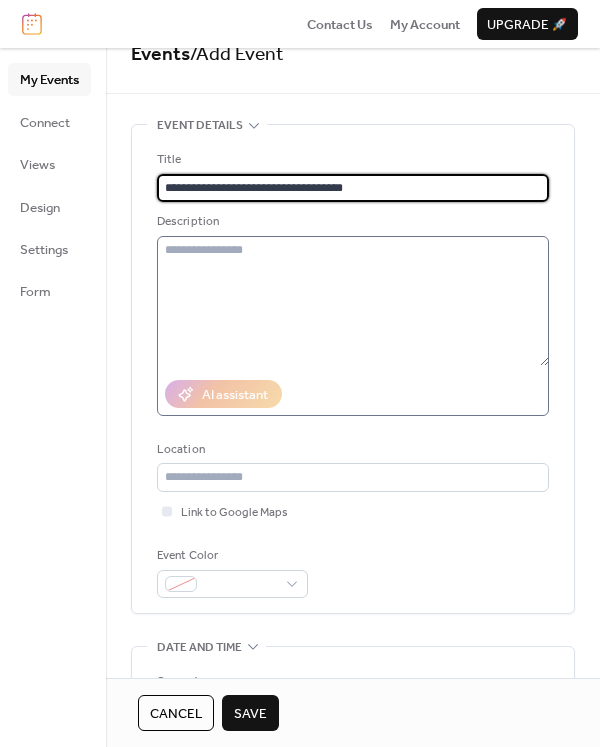 scroll, scrollTop: 0, scrollLeft: 0, axis: both 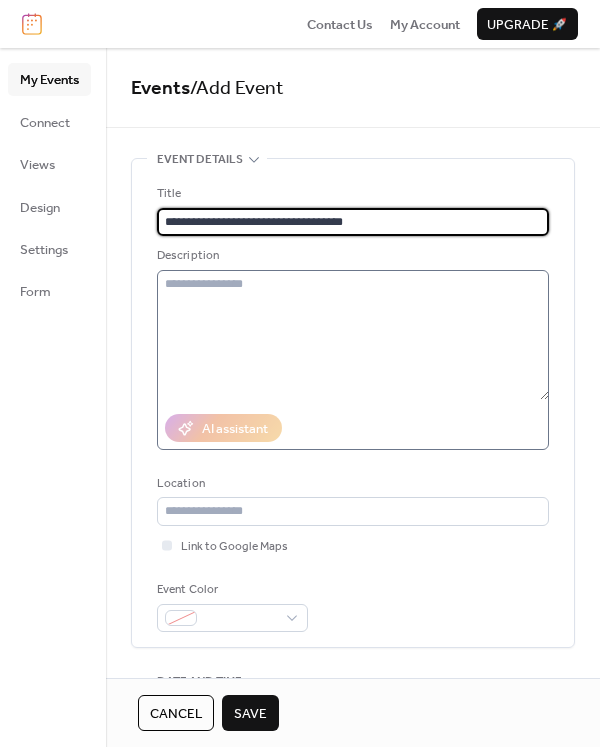 type on "**********" 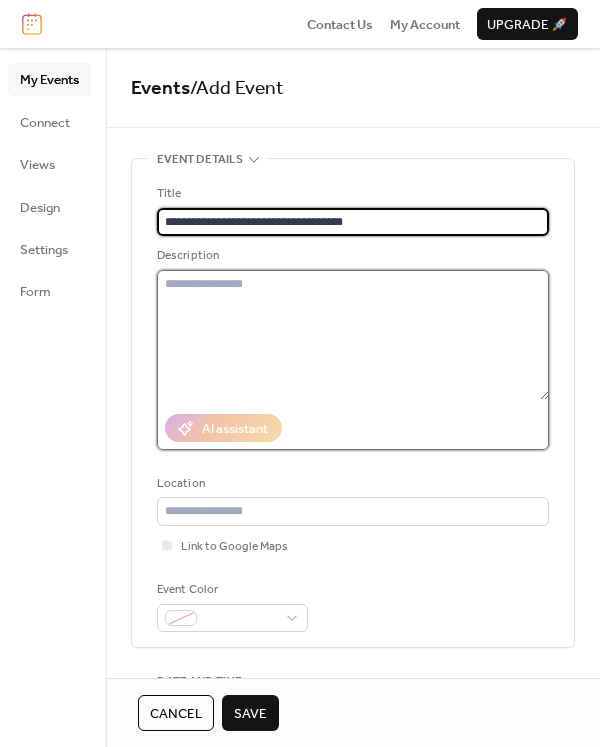click at bounding box center [353, 335] 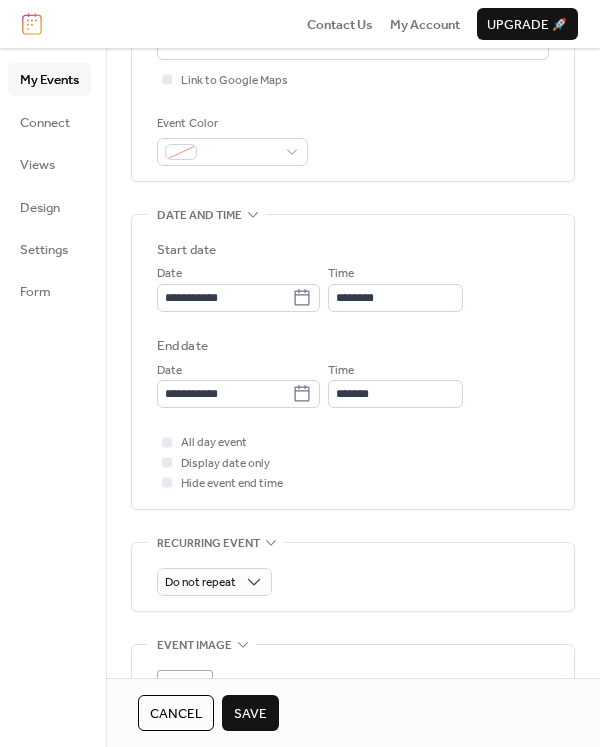 scroll, scrollTop: 500, scrollLeft: 0, axis: vertical 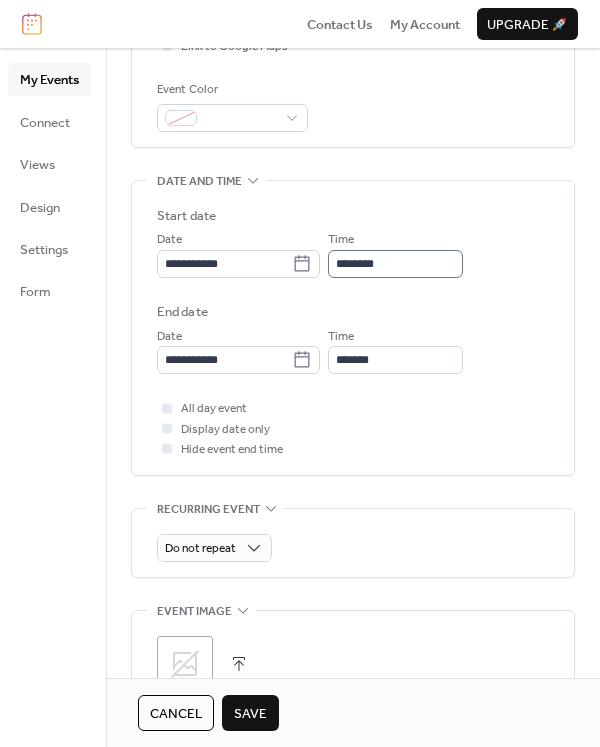 type on "**********" 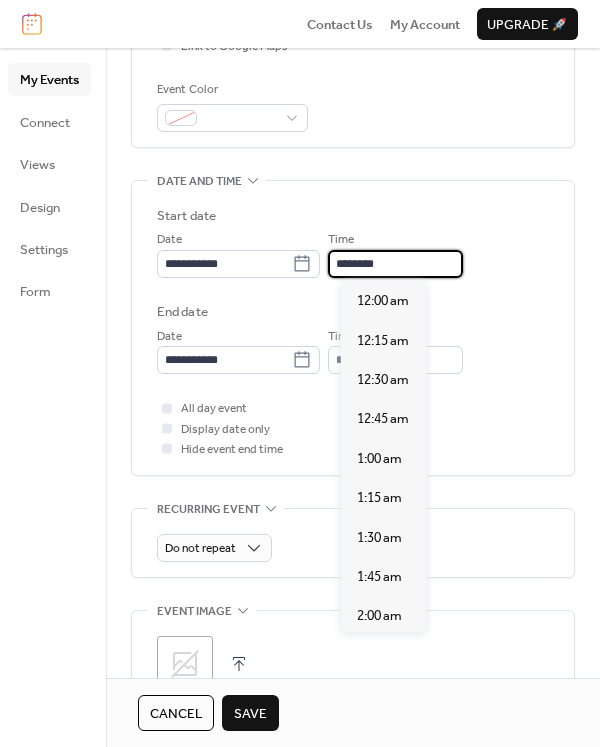 click on "********" at bounding box center (395, 264) 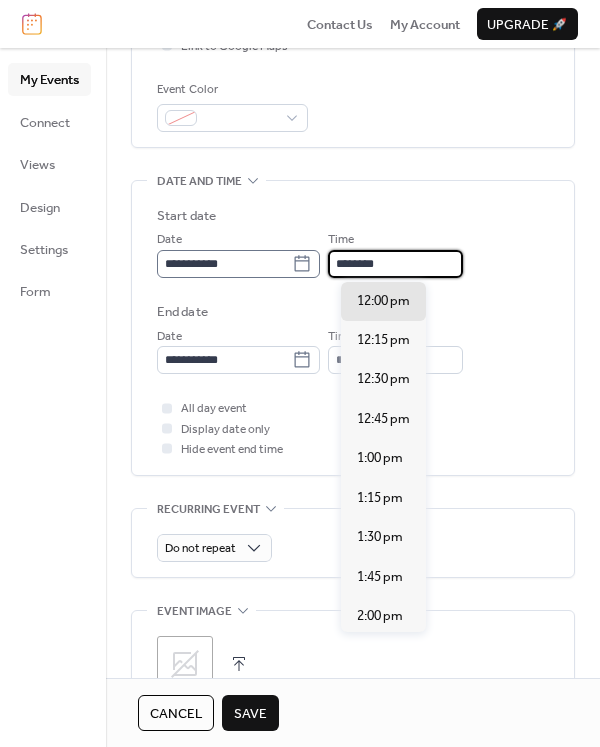 click 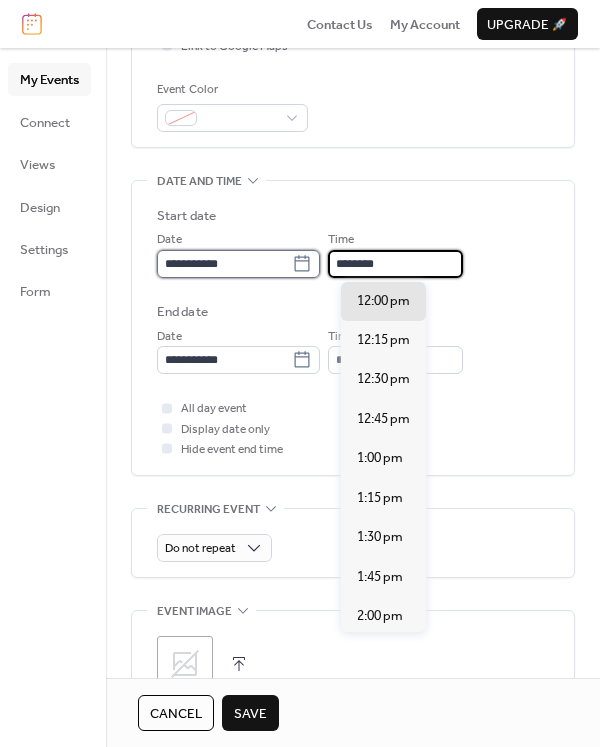 click on "**********" at bounding box center (224, 264) 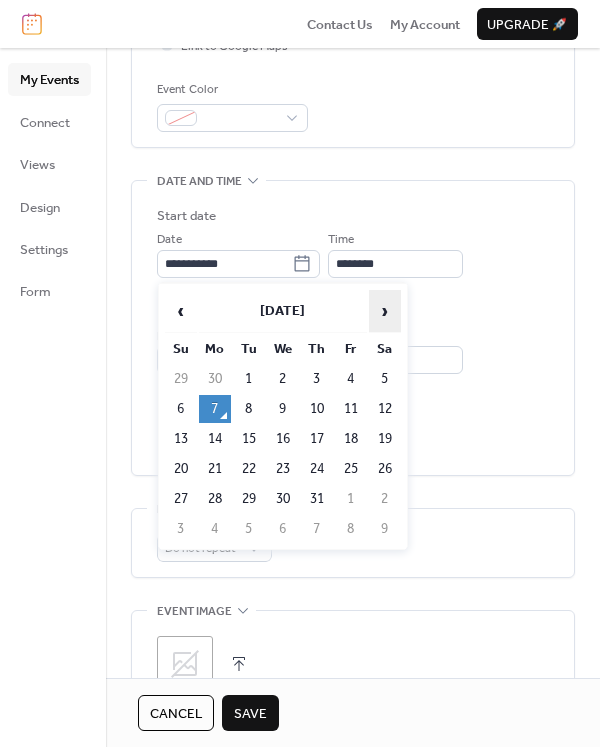 click on "›" at bounding box center [385, 311] 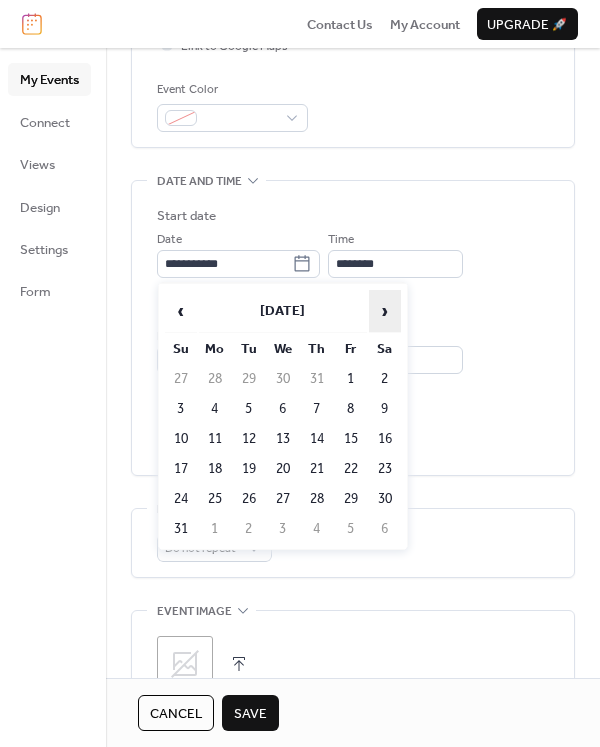 click on "›" at bounding box center [385, 311] 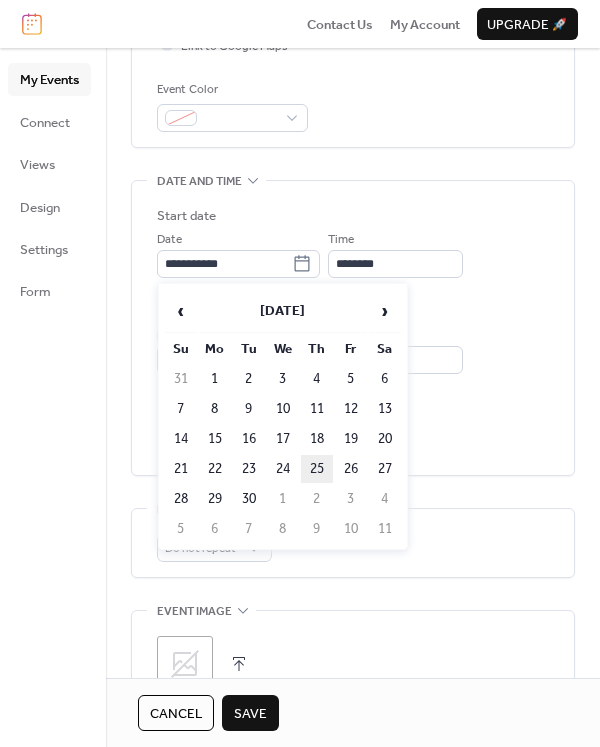 click on "25" at bounding box center (317, 469) 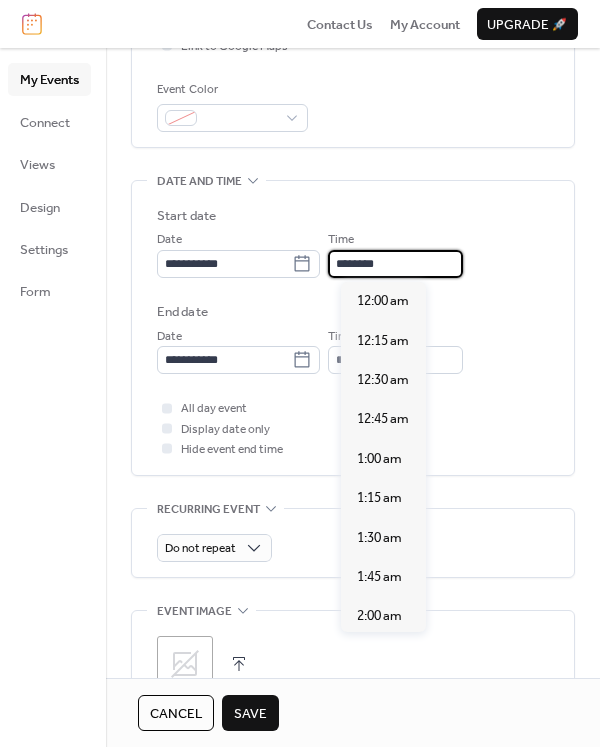 click on "********" at bounding box center [395, 264] 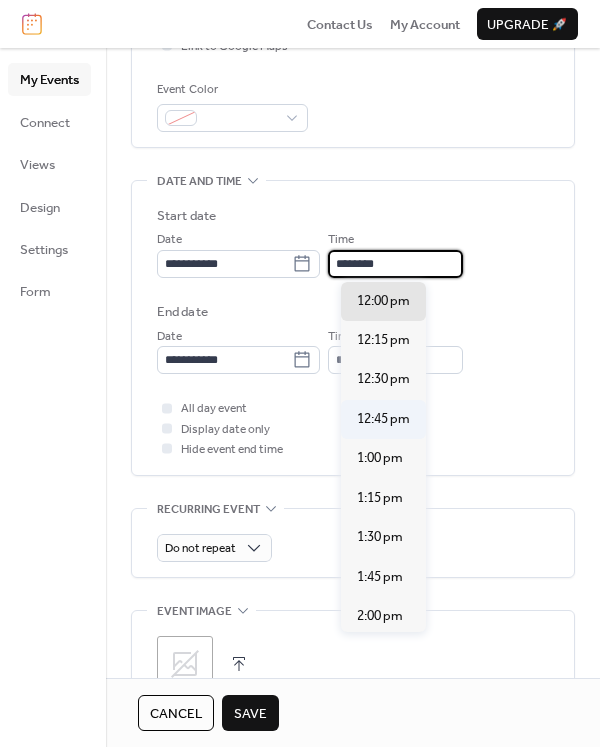 scroll, scrollTop: 1692, scrollLeft: 0, axis: vertical 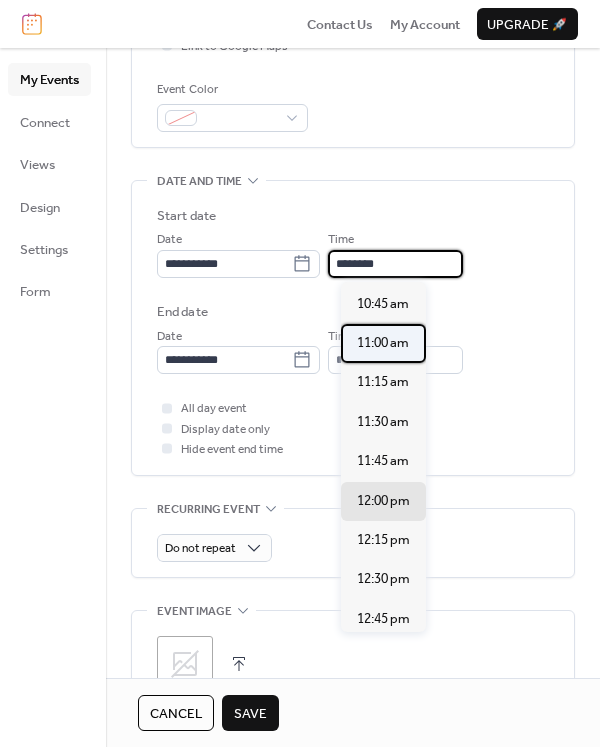 click on "11:00 am" at bounding box center (383, 343) 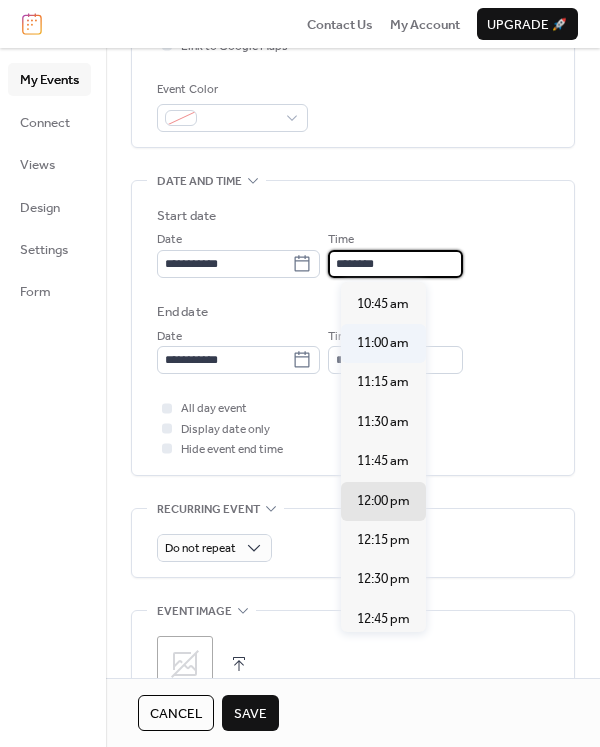 type on "********" 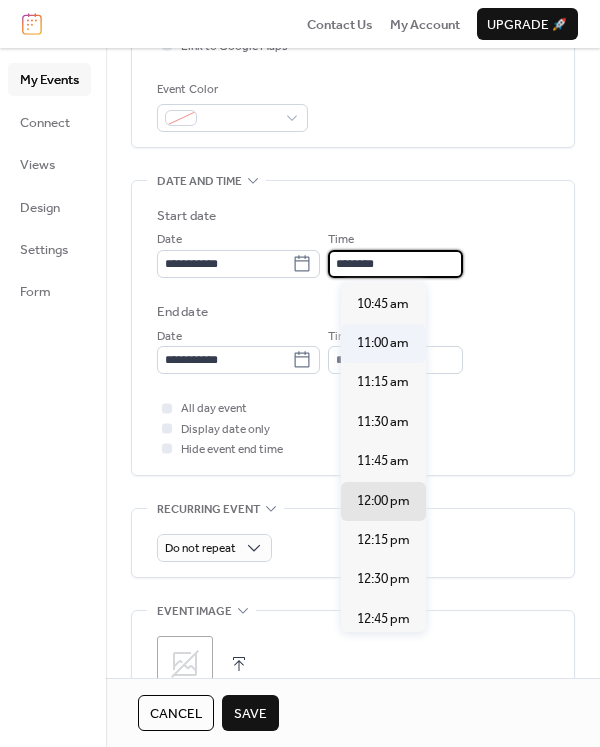 type on "********" 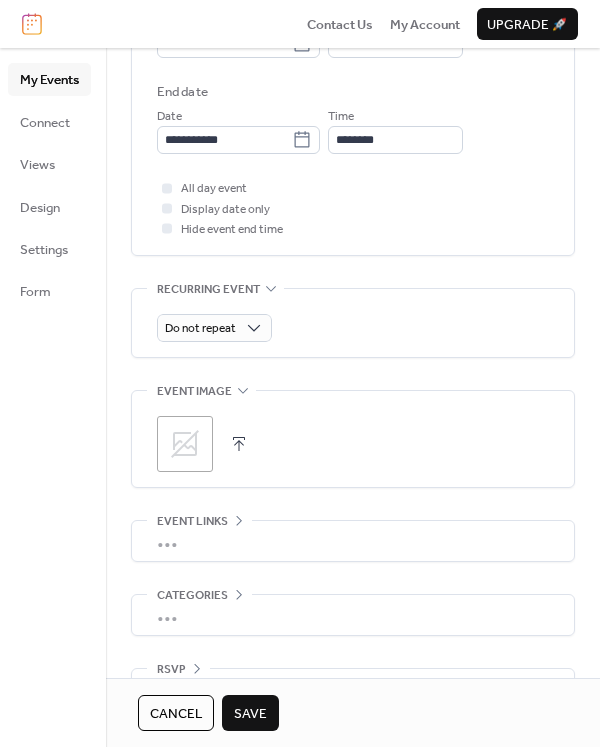 scroll, scrollTop: 772, scrollLeft: 0, axis: vertical 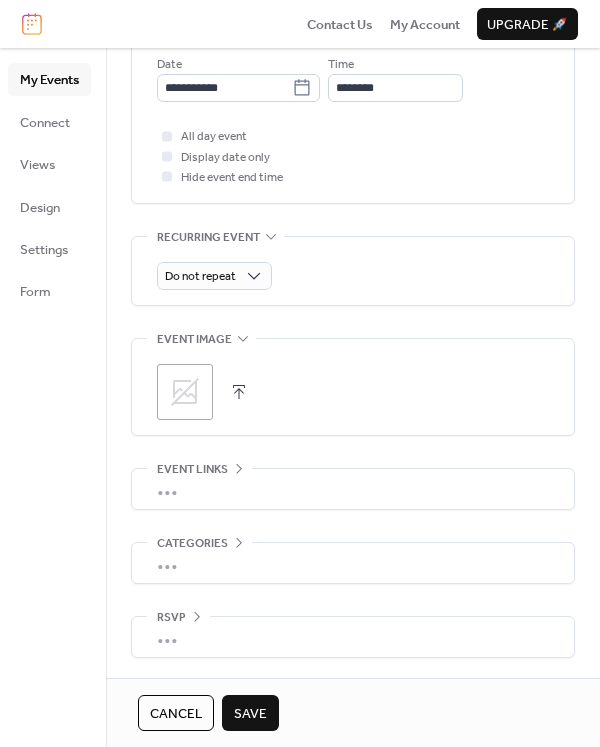 click on "Save" at bounding box center (250, 714) 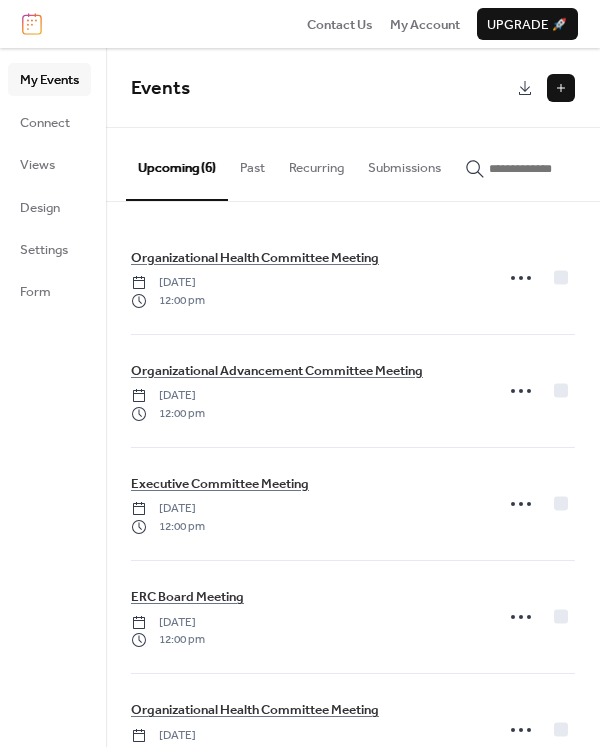 click at bounding box center [561, 88] 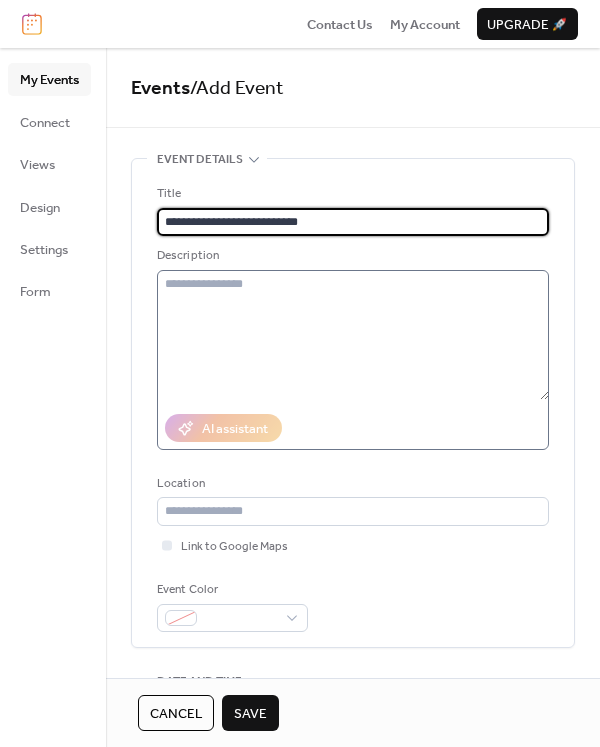 type on "**********" 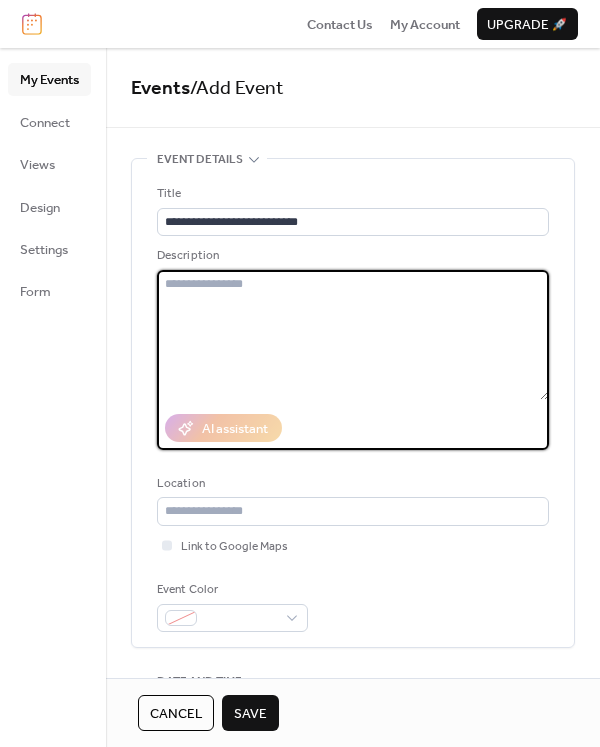 click at bounding box center (353, 335) 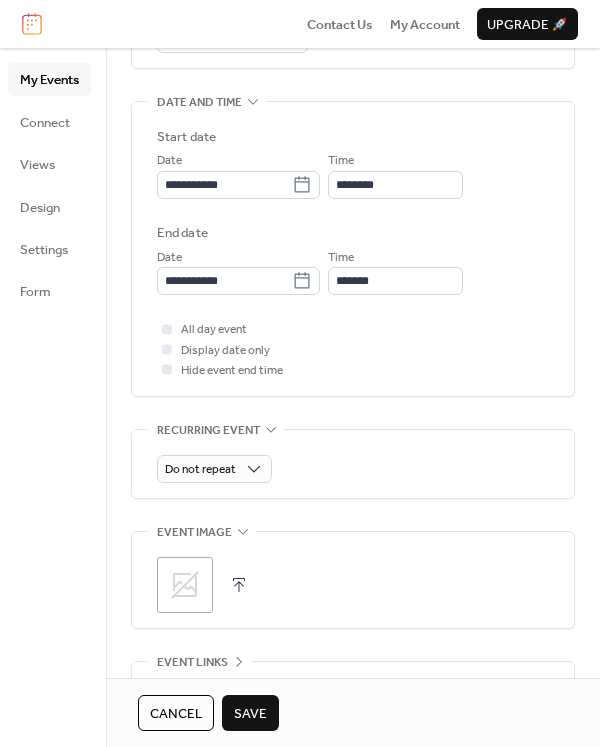 scroll, scrollTop: 572, scrollLeft: 0, axis: vertical 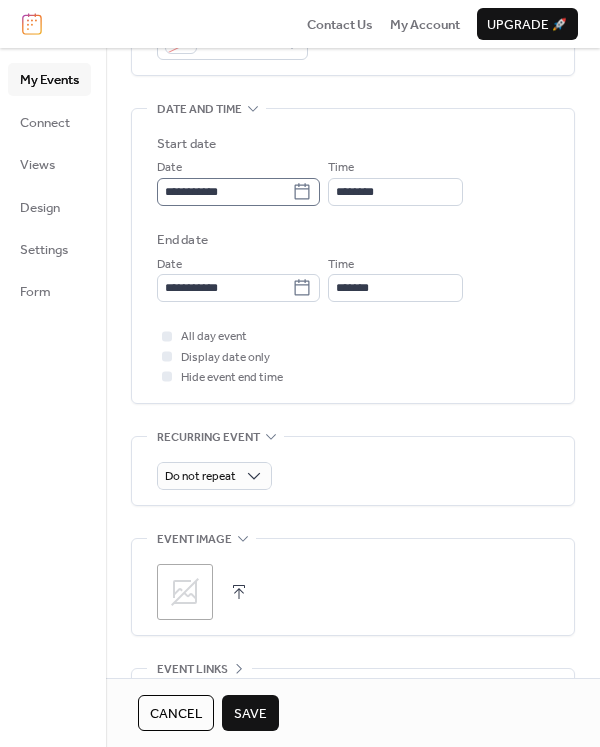 type on "**********" 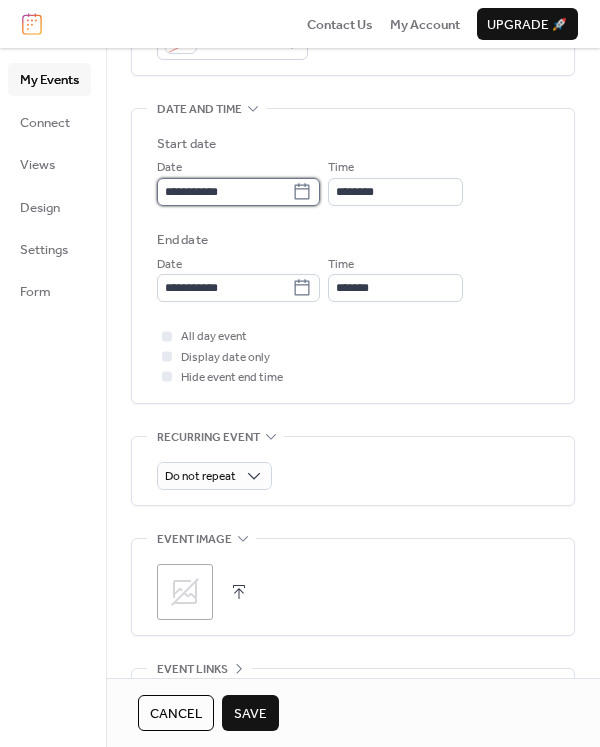 click on "**********" at bounding box center (224, 192) 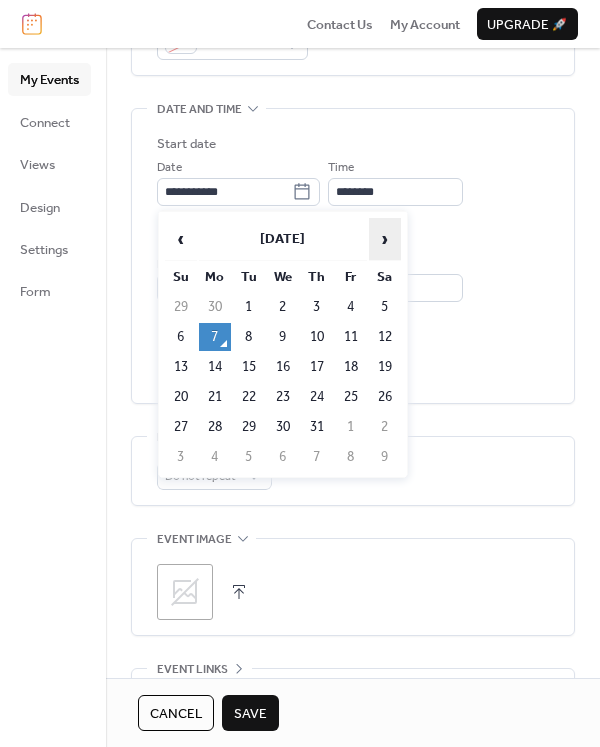click on "›" at bounding box center [385, 239] 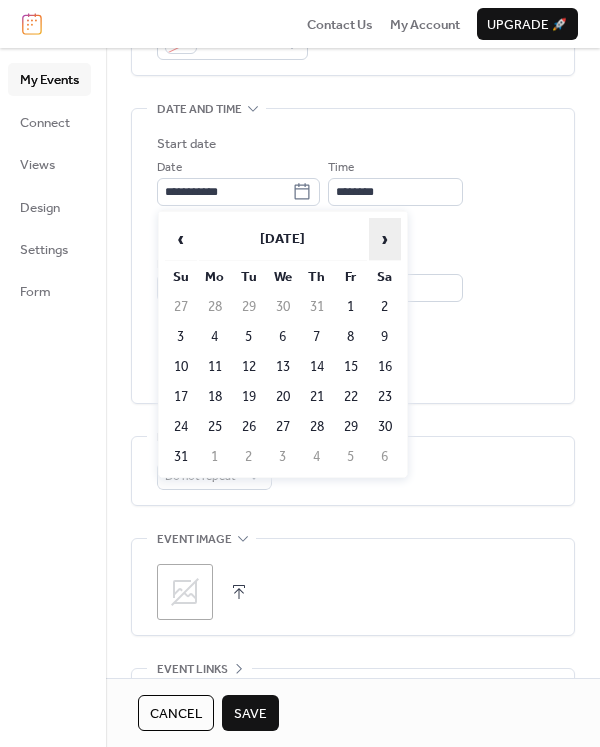 click on "›" at bounding box center (385, 239) 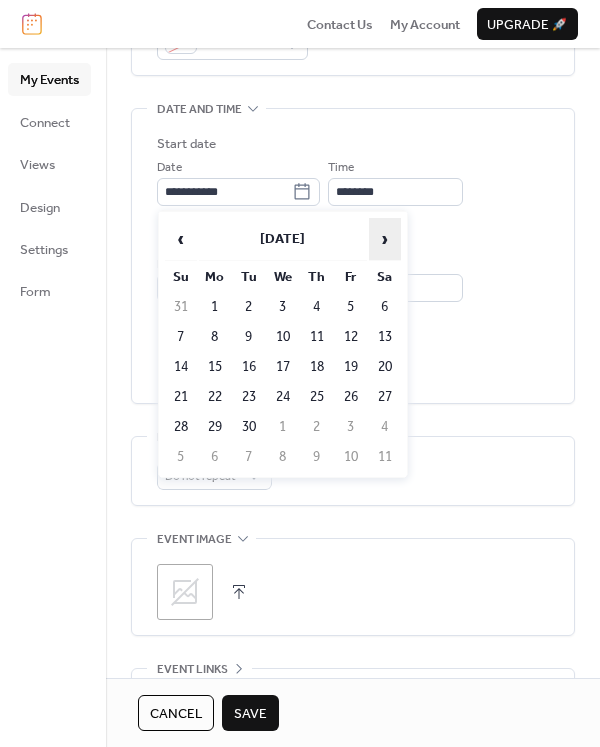 click on "›" at bounding box center (385, 239) 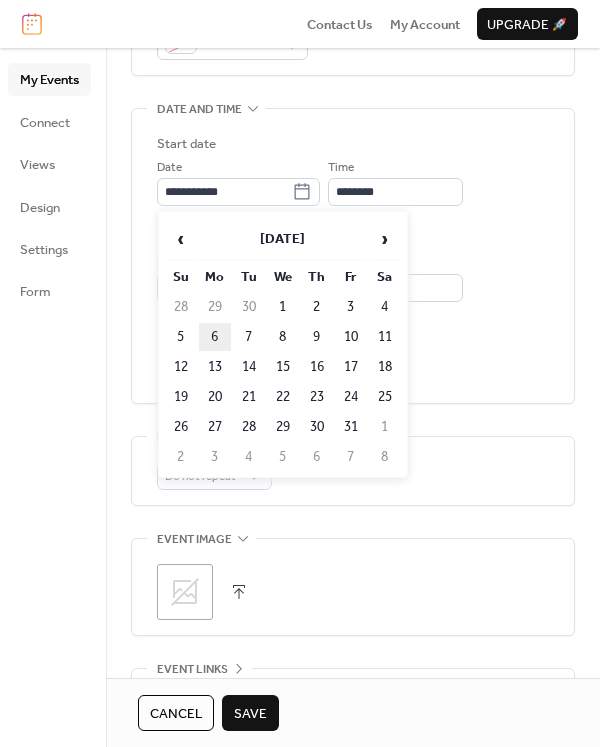 click on "6" at bounding box center [215, 337] 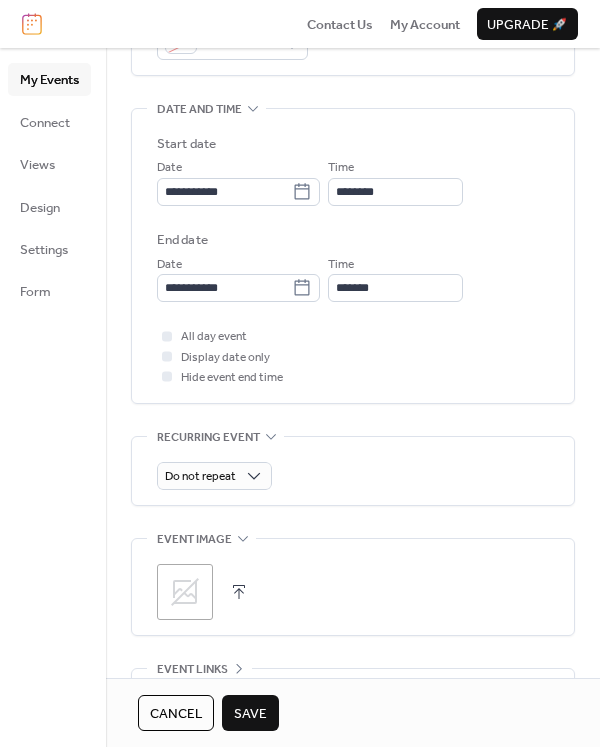 click on "Save" at bounding box center (250, 713) 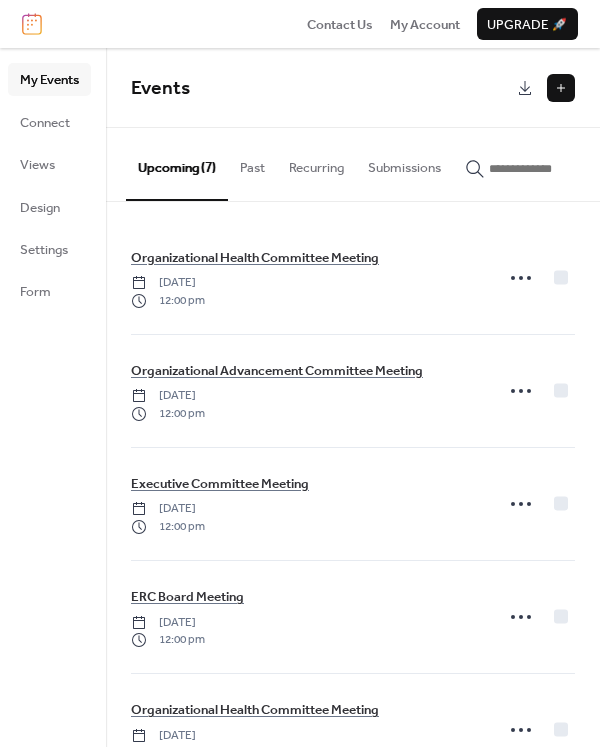 click at bounding box center [561, 88] 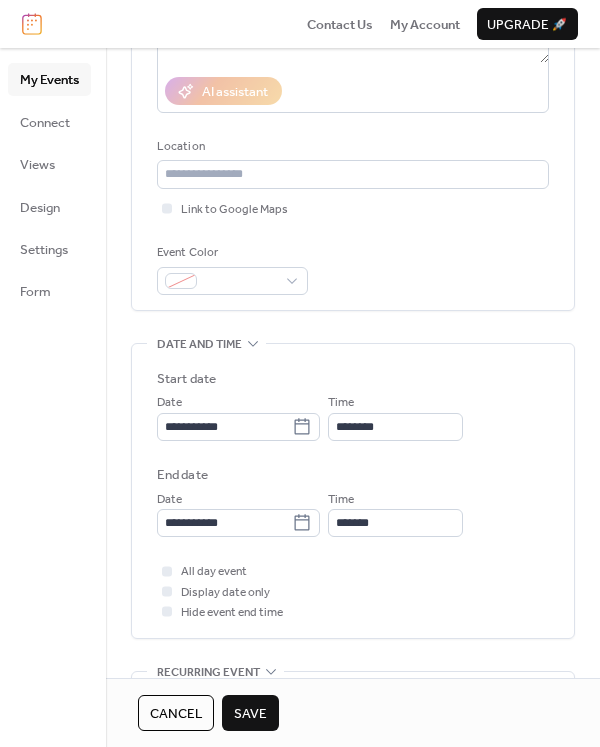 scroll, scrollTop: 400, scrollLeft: 0, axis: vertical 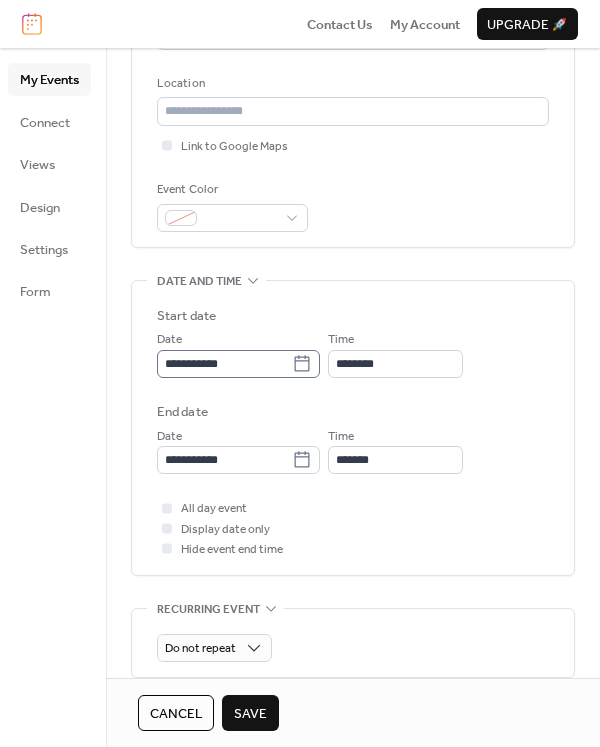 type on "**********" 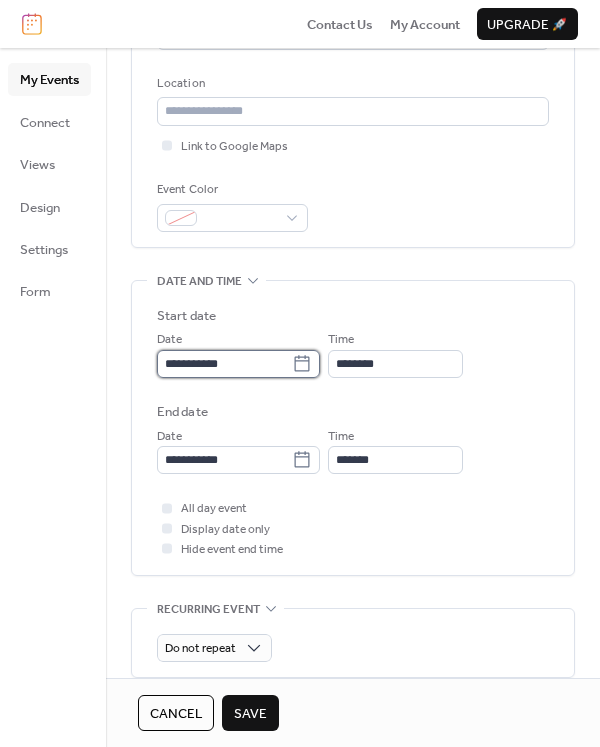 click on "**********" at bounding box center [224, 364] 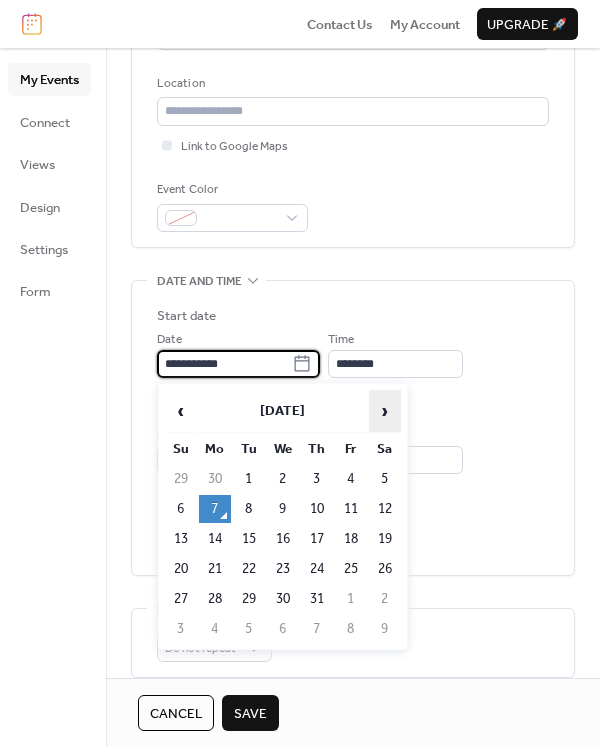 click on "›" at bounding box center [385, 411] 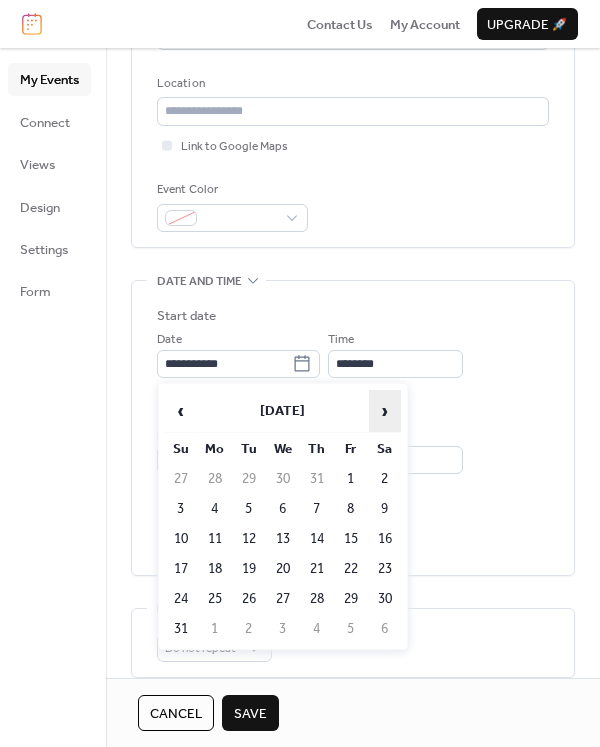 click on "›" at bounding box center [385, 411] 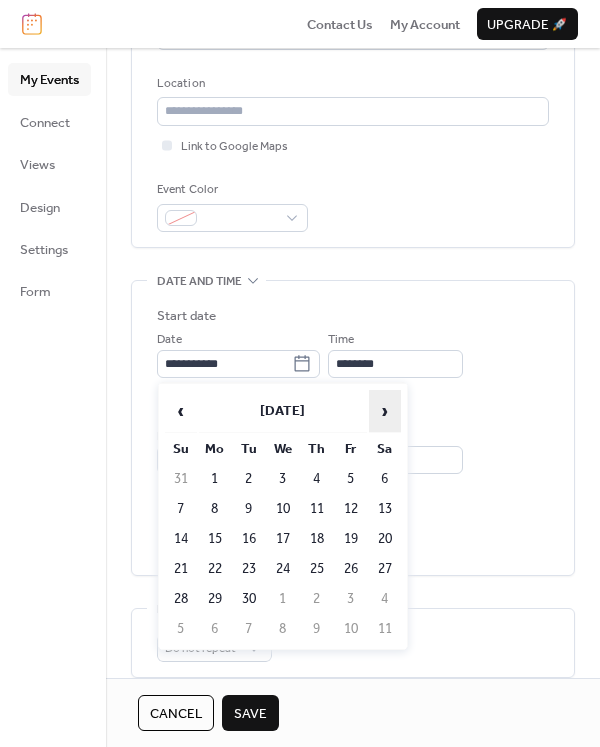 click on "›" at bounding box center [385, 411] 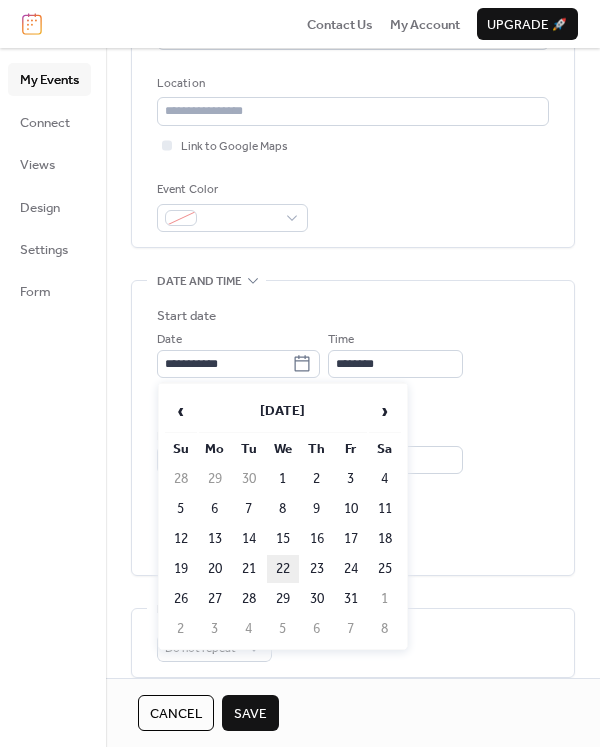 click on "22" at bounding box center (283, 569) 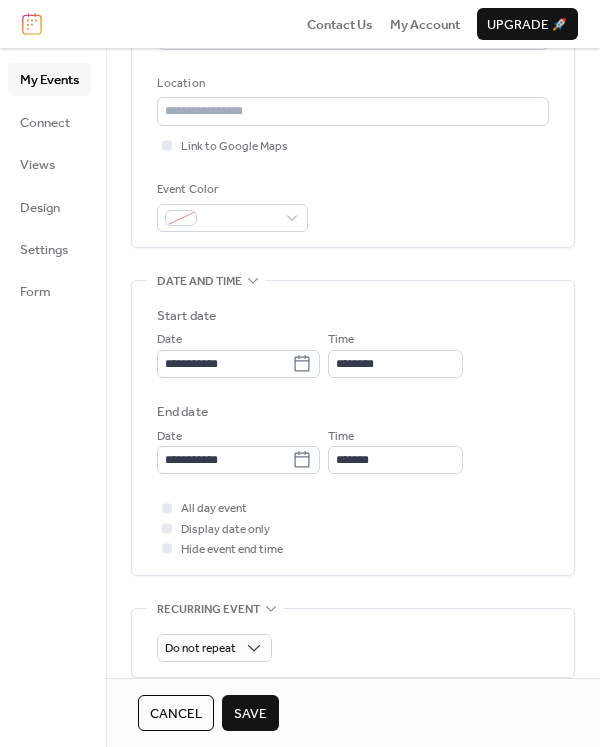 click on "Save" at bounding box center (250, 714) 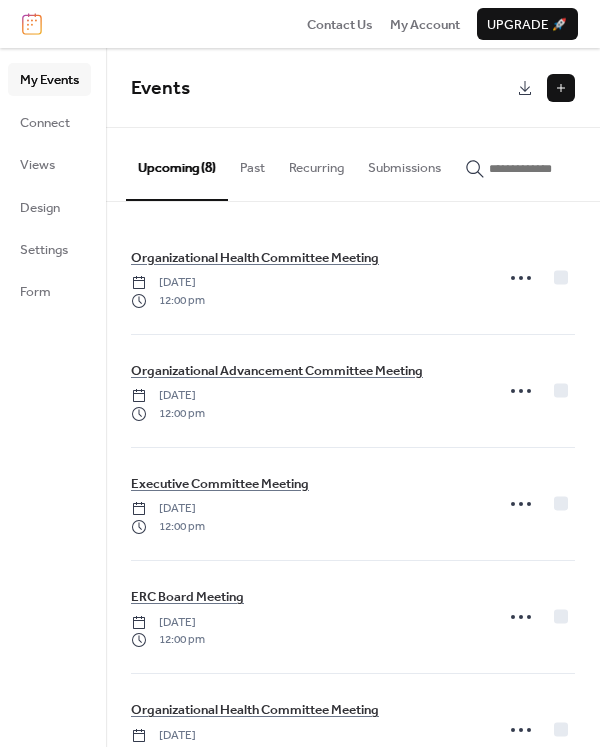 click at bounding box center [561, 88] 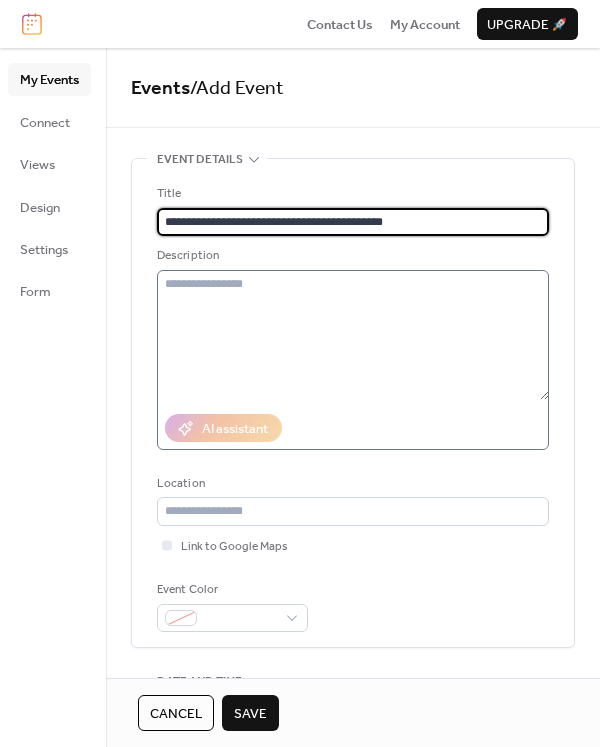type on "**********" 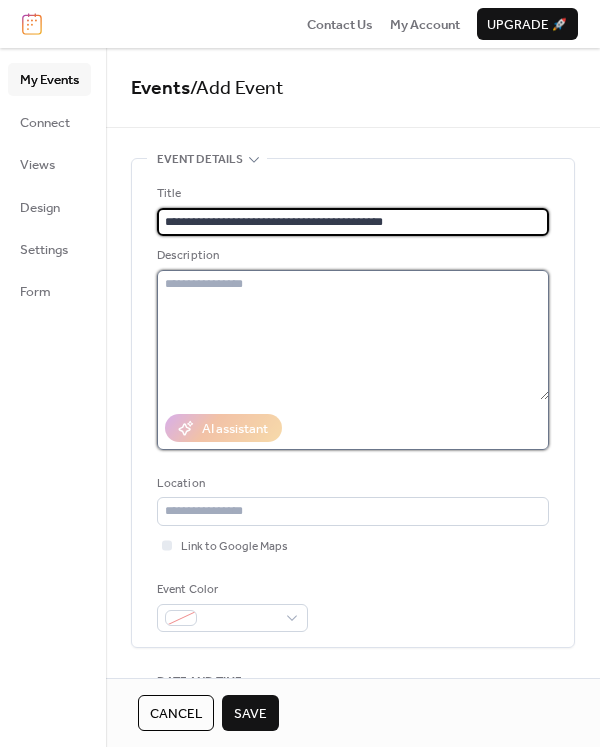 click at bounding box center (353, 335) 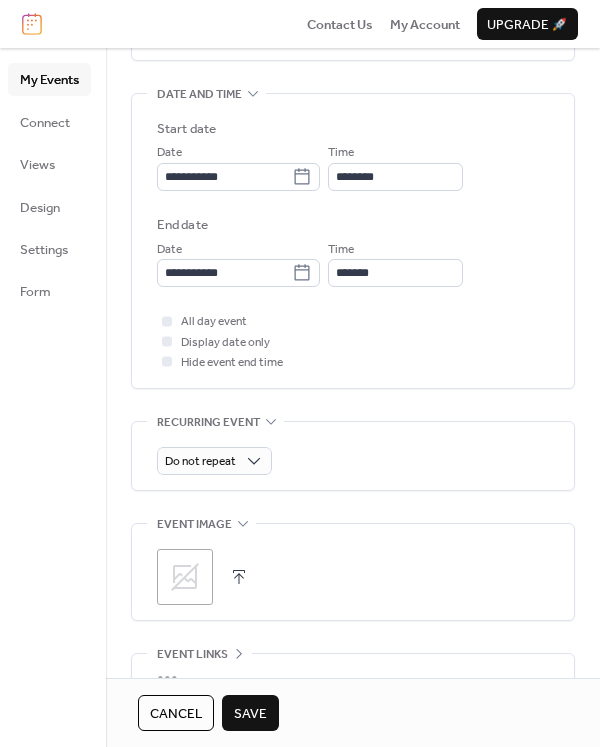 scroll, scrollTop: 600, scrollLeft: 0, axis: vertical 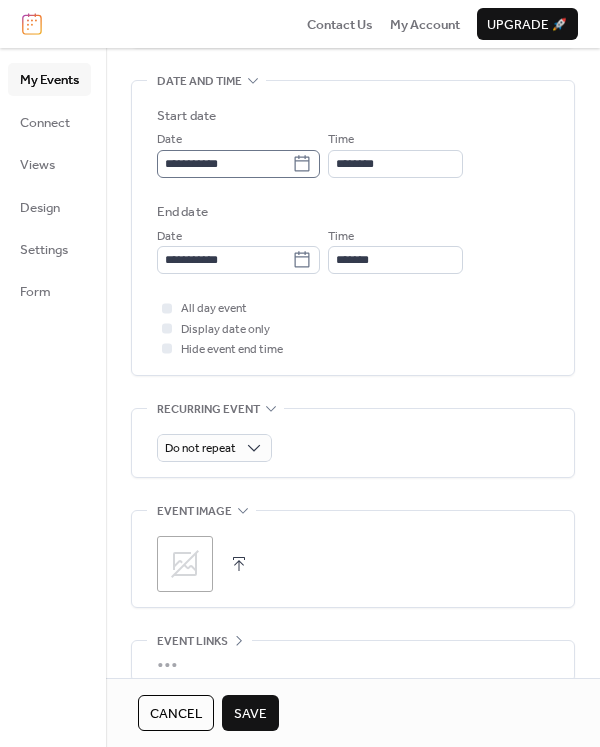 type on "**********" 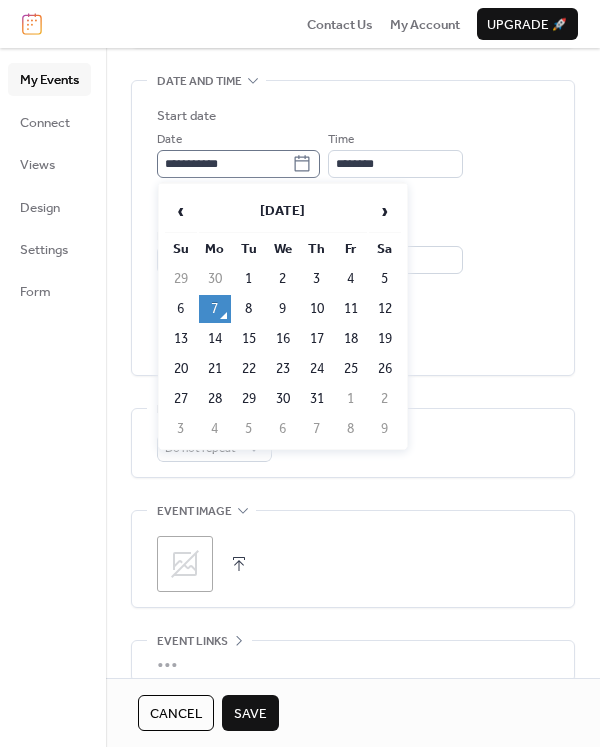 click on "**********" at bounding box center [238, 164] 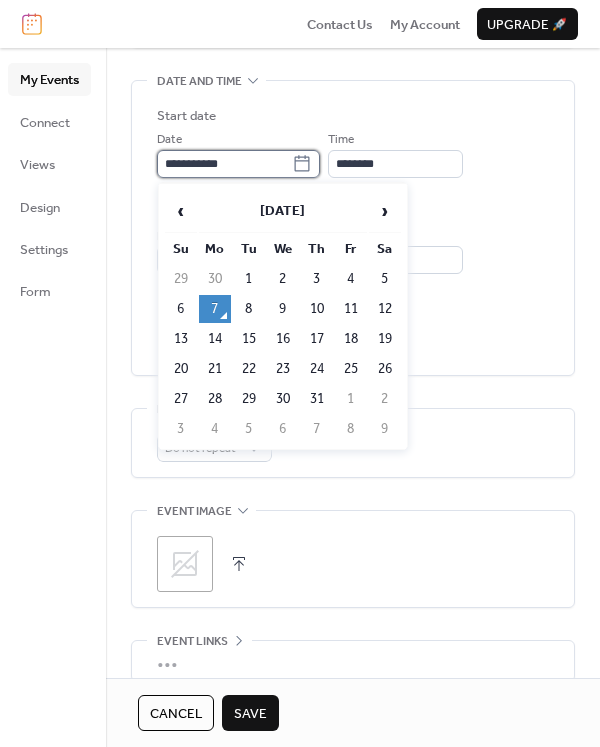 click on "**********" at bounding box center [224, 164] 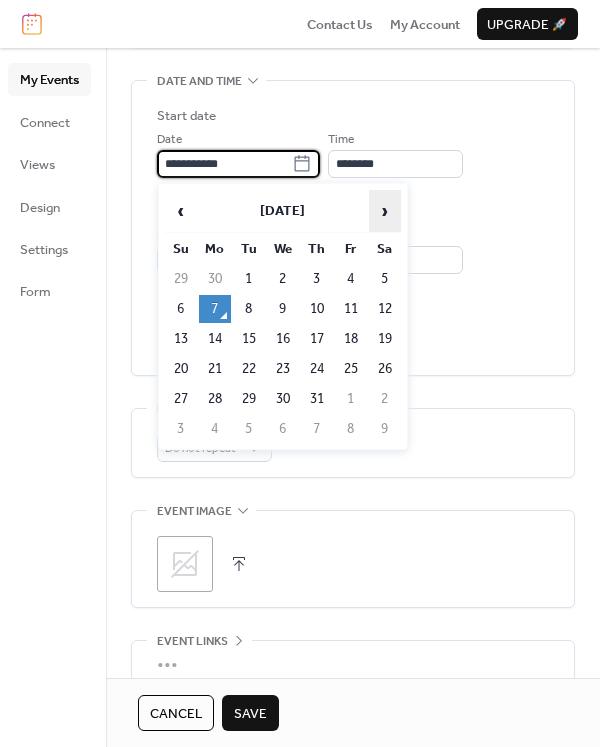 click on "›" at bounding box center [385, 211] 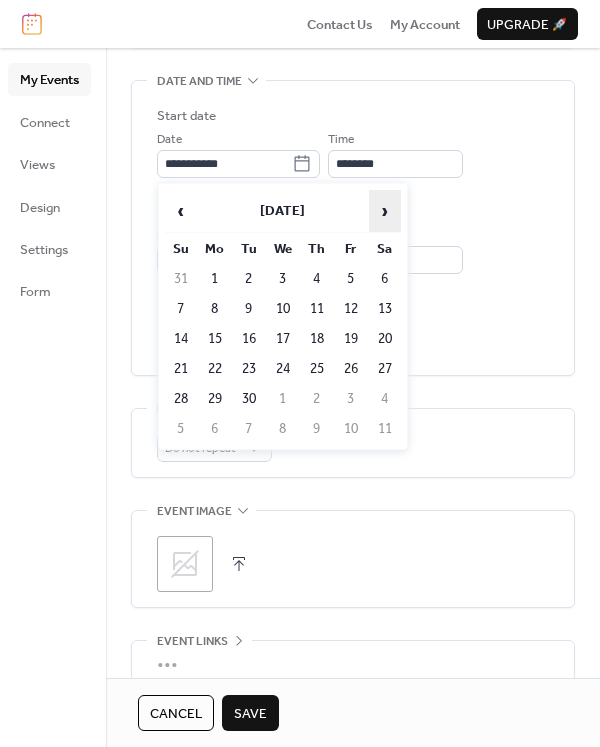 click on "›" at bounding box center [385, 211] 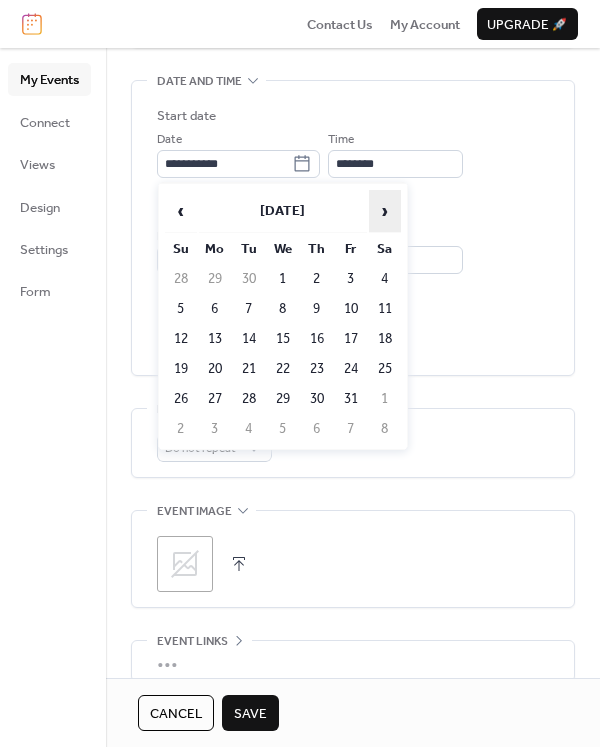 click on "›" at bounding box center [385, 211] 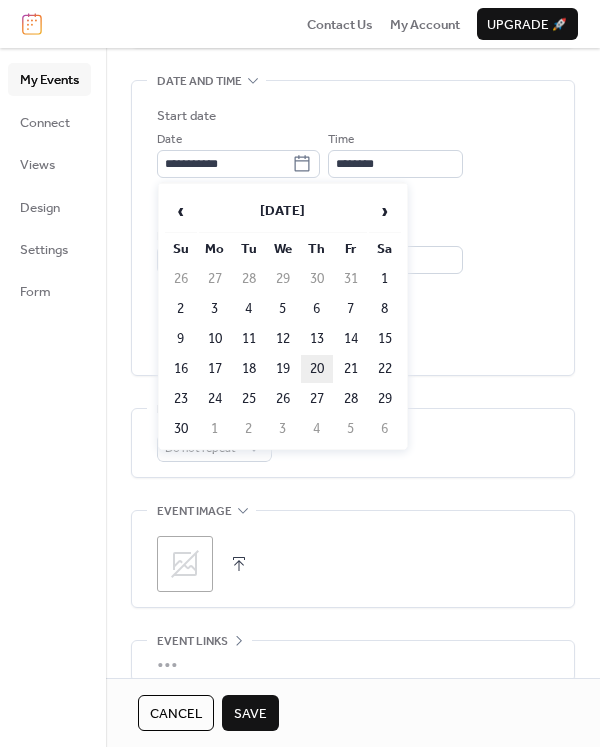 click on "20" at bounding box center (317, 369) 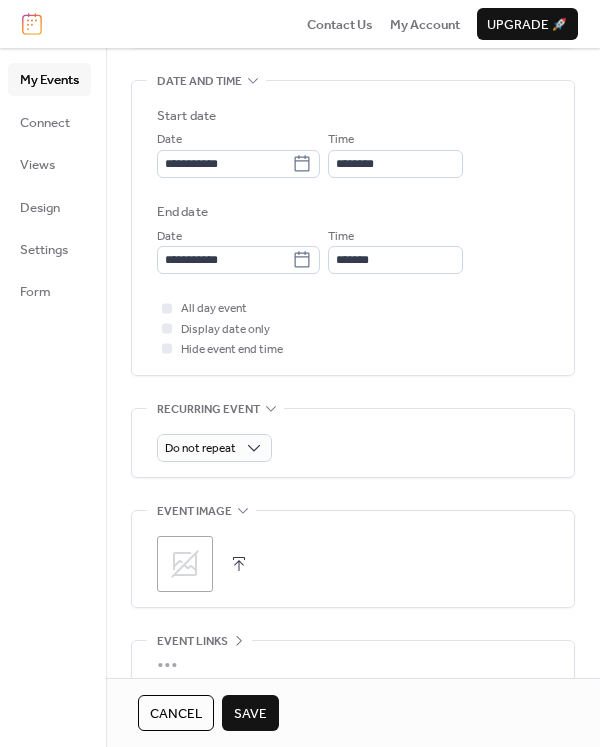 click on "Save" at bounding box center (250, 714) 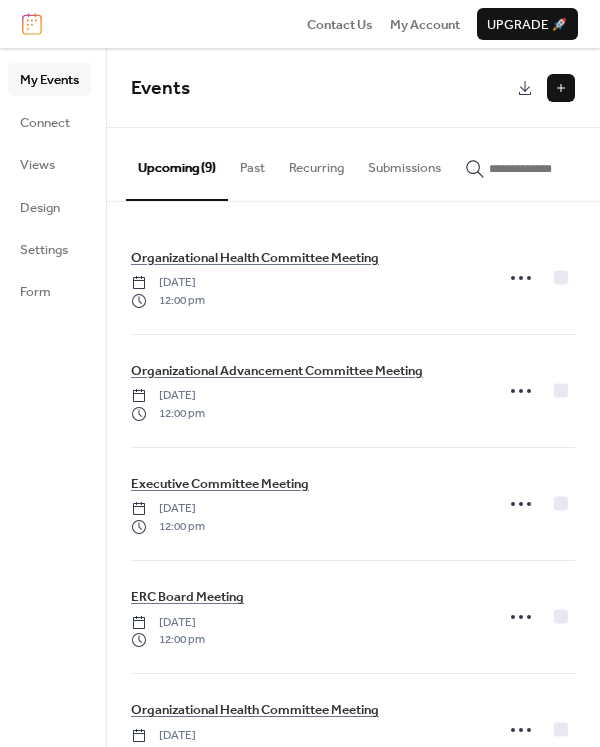click at bounding box center (561, 88) 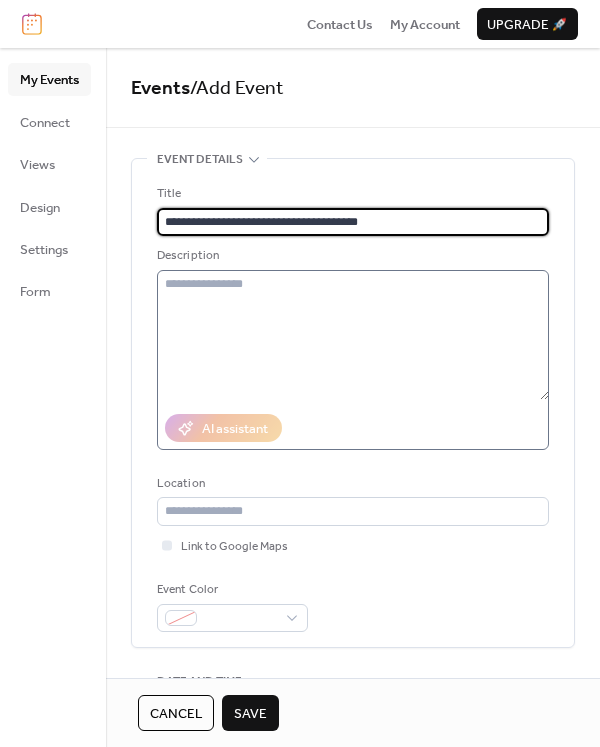 type on "**********" 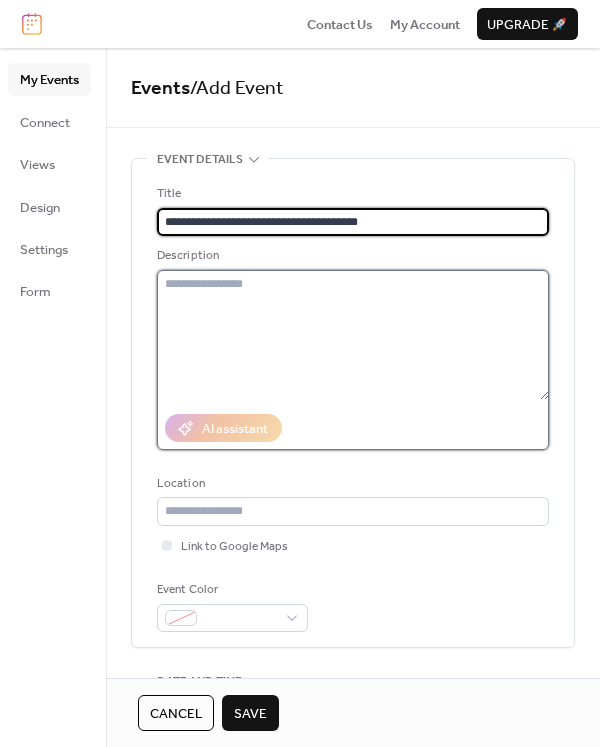 click at bounding box center [353, 335] 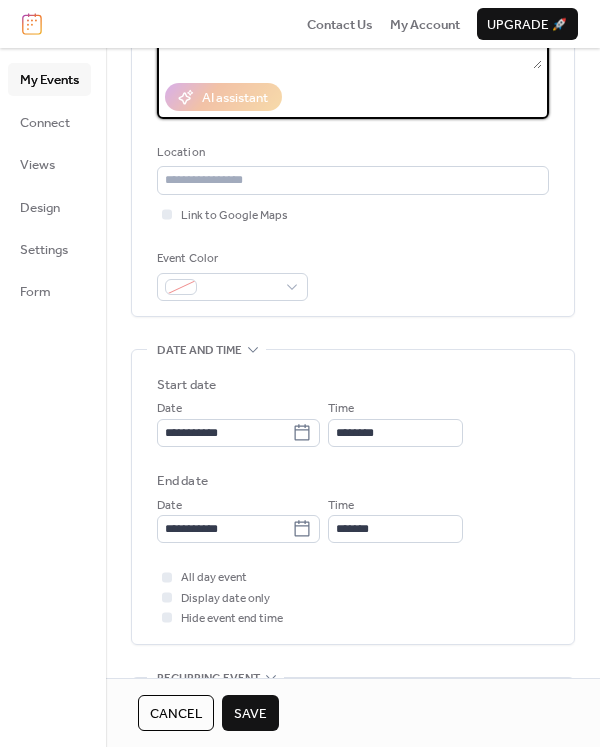 scroll, scrollTop: 400, scrollLeft: 0, axis: vertical 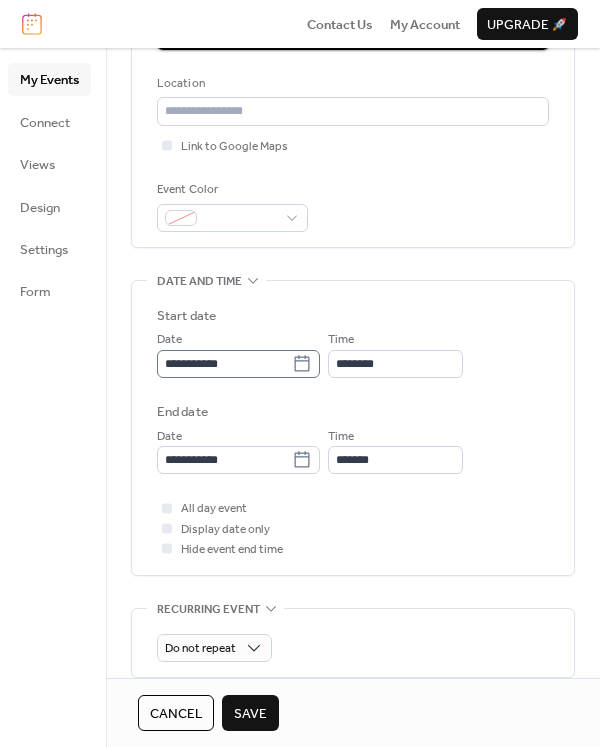 type on "**********" 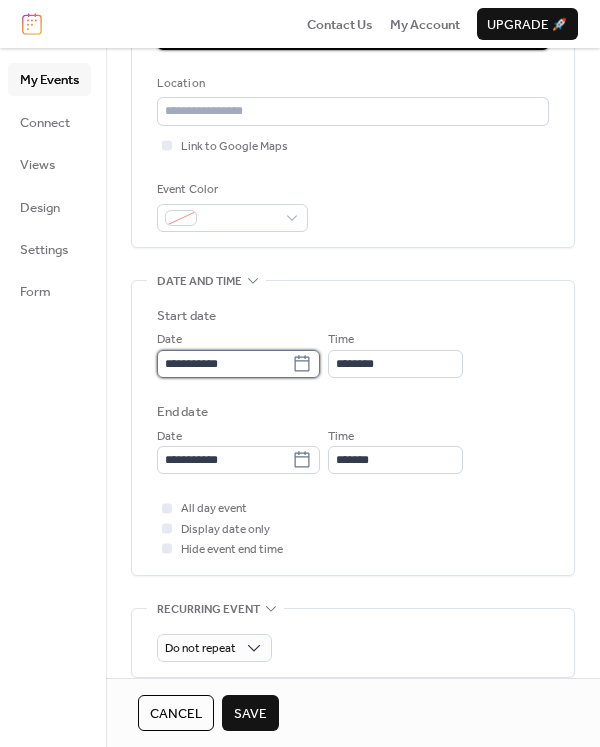 click on "**********" at bounding box center (224, 364) 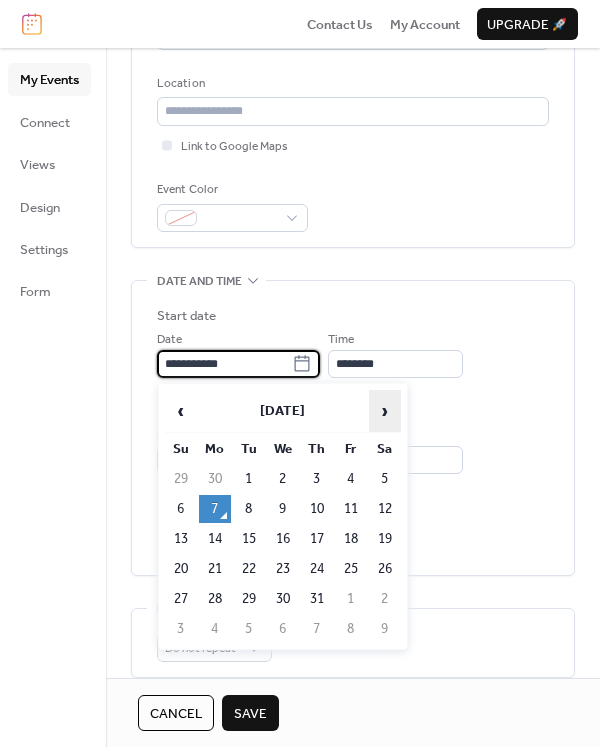 click on "›" at bounding box center [385, 411] 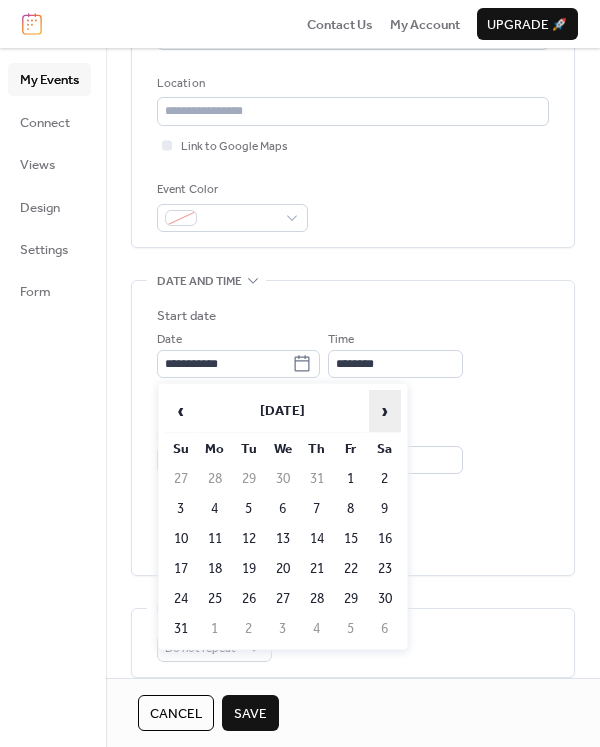 click on "›" at bounding box center [385, 411] 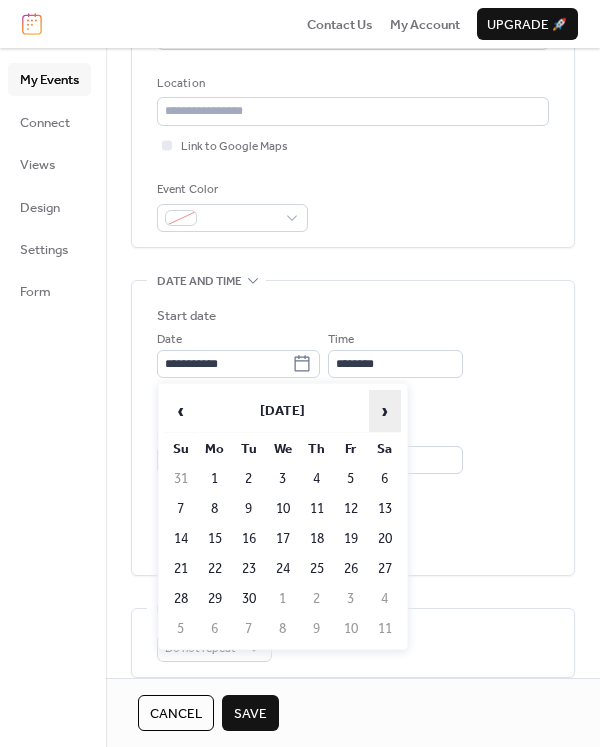 click on "›" at bounding box center [385, 411] 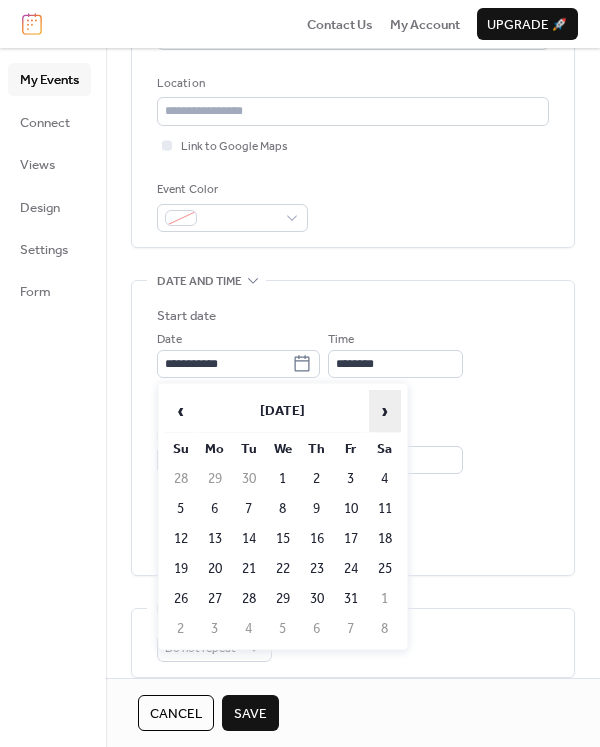 click on "›" at bounding box center (385, 411) 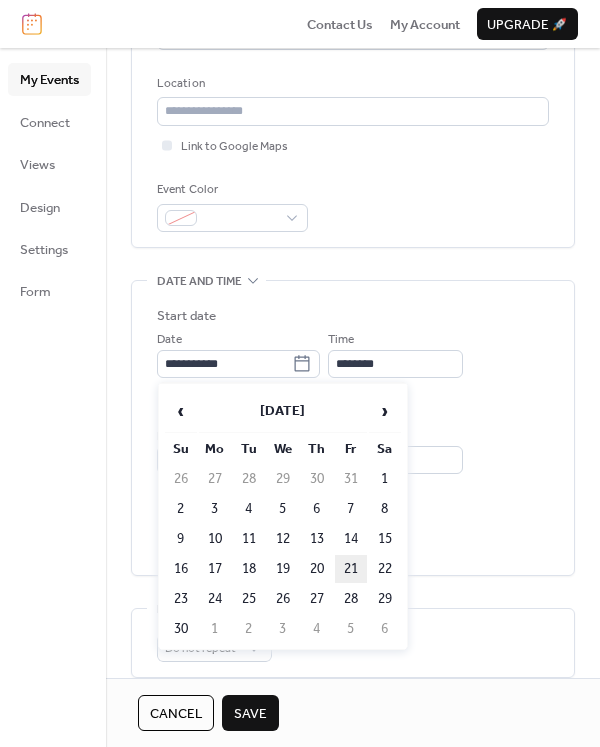 click on "21" at bounding box center (351, 569) 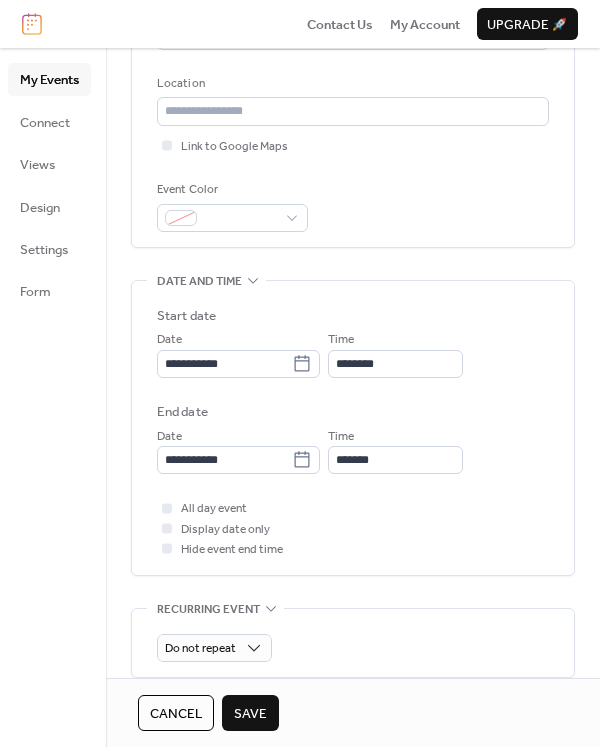 click on "Save" at bounding box center (250, 714) 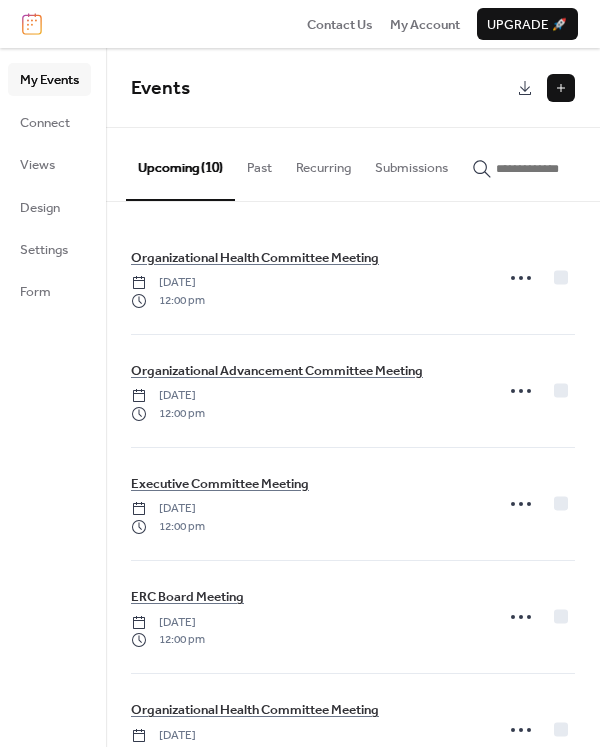 click at bounding box center [561, 88] 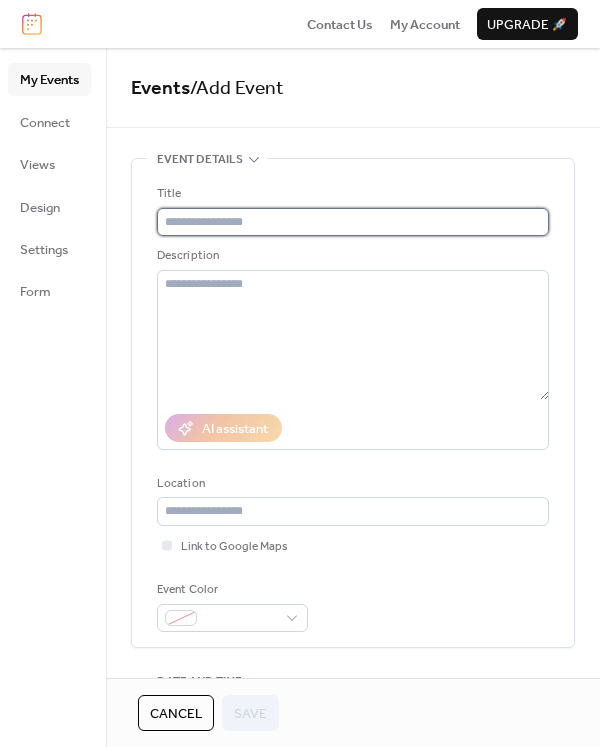 click at bounding box center [353, 222] 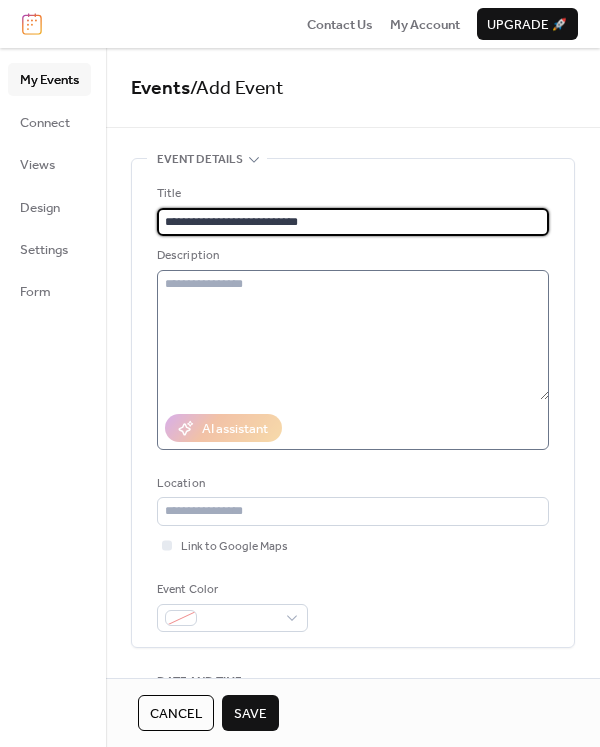 type on "**********" 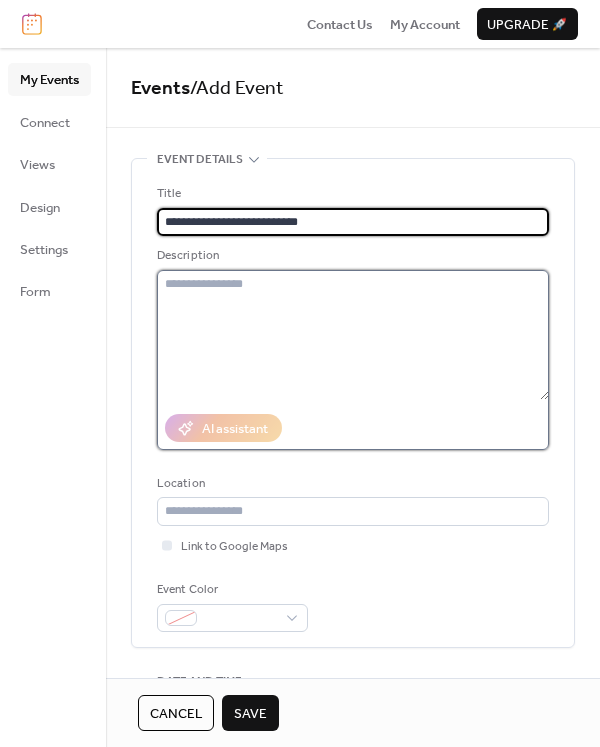 click at bounding box center (353, 335) 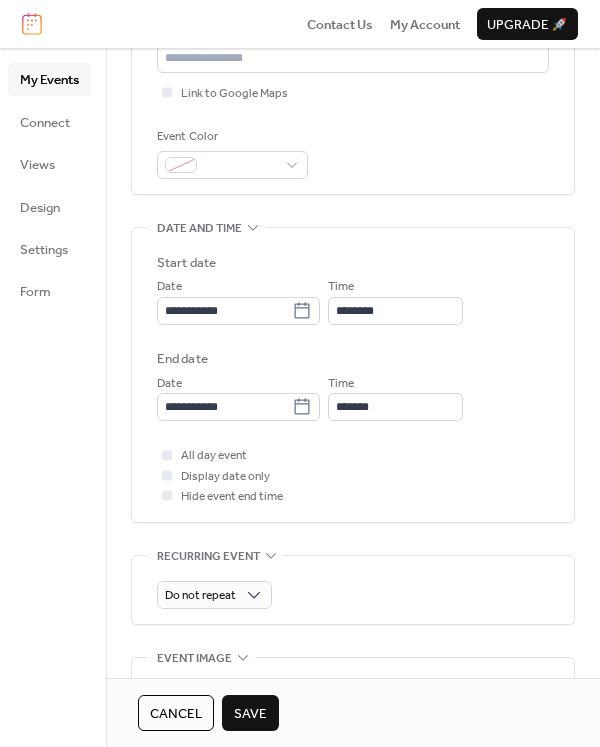 scroll, scrollTop: 500, scrollLeft: 0, axis: vertical 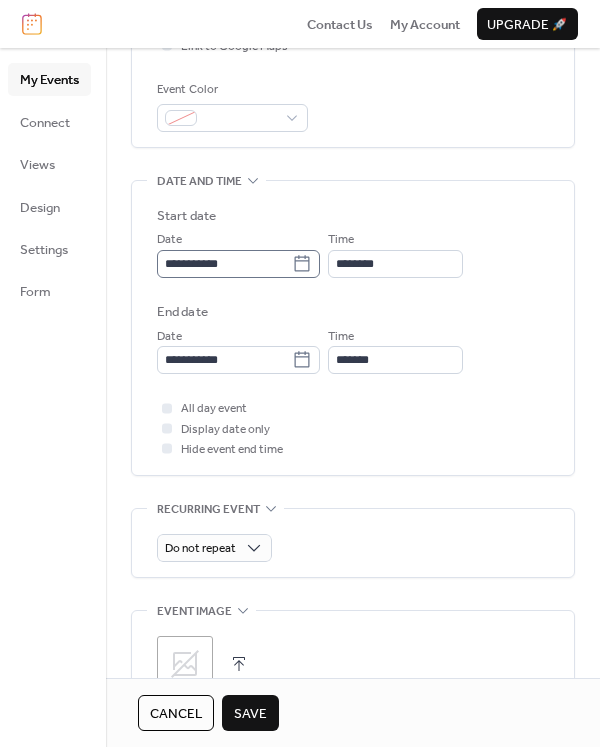 type on "**********" 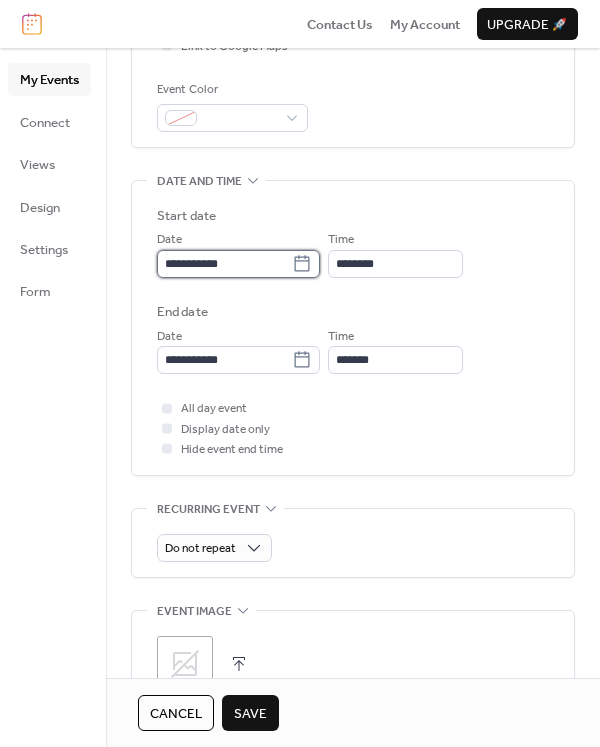 click on "**********" at bounding box center [224, 264] 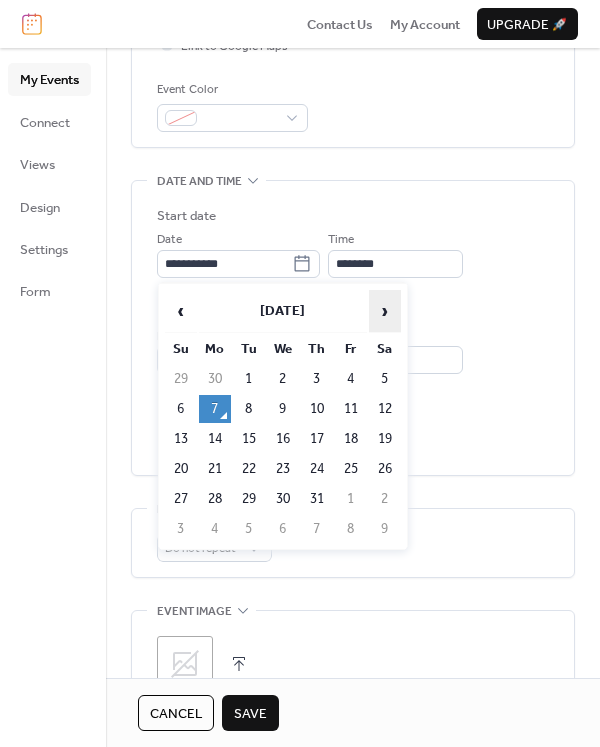 click on "›" at bounding box center [385, 311] 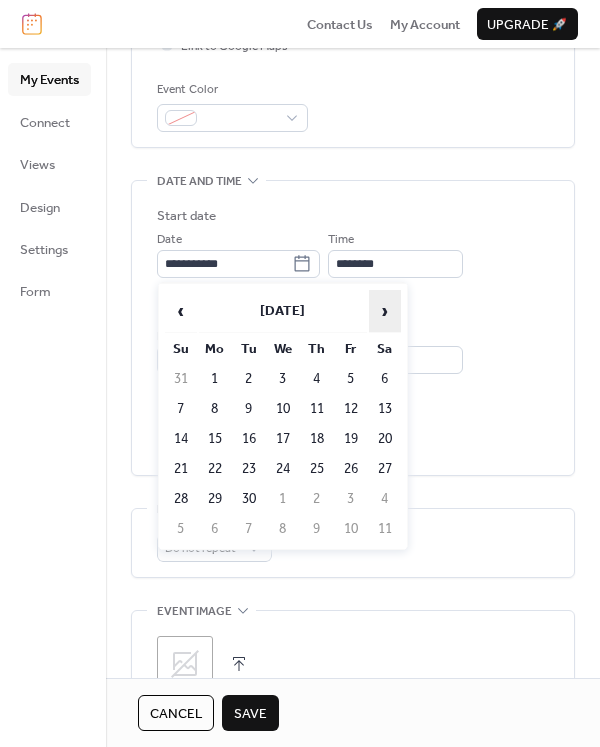 click on "›" at bounding box center (385, 311) 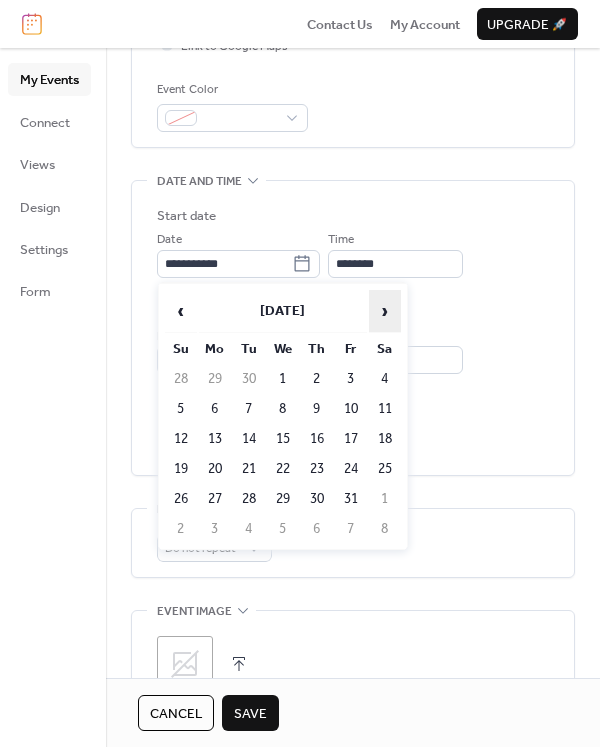 click on "›" at bounding box center [385, 311] 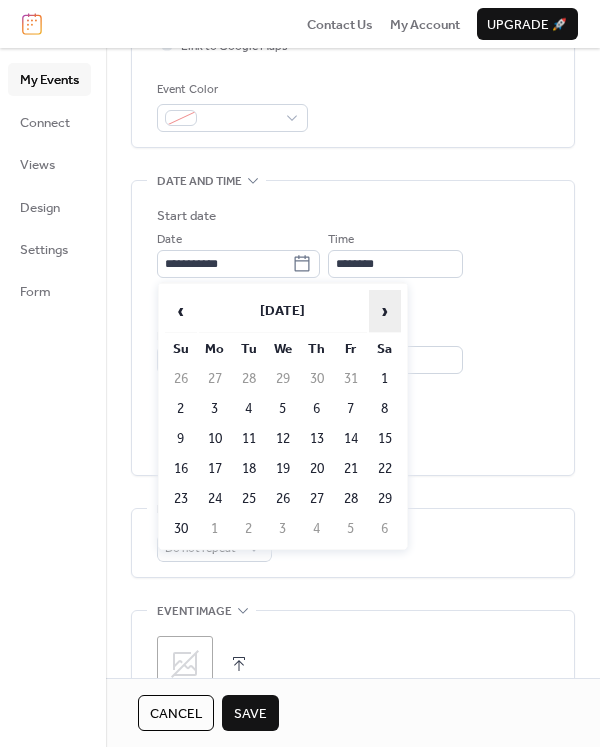 click on "›" at bounding box center [385, 311] 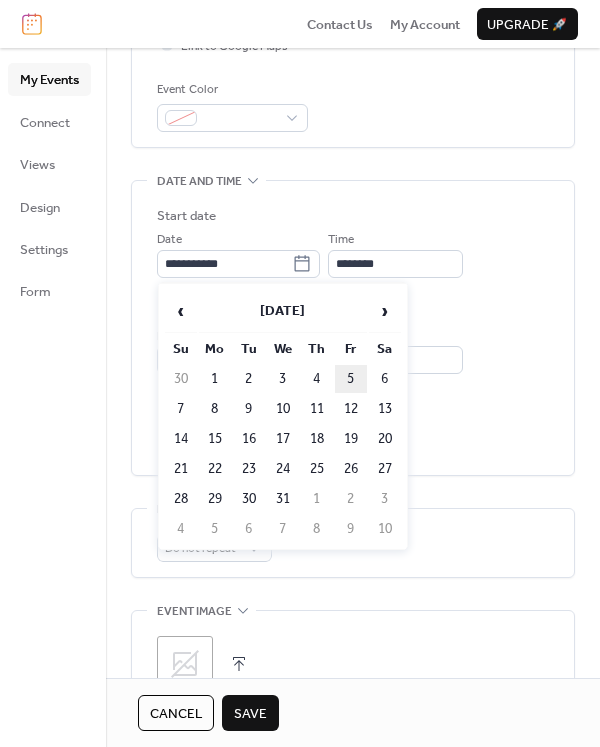click on "5" at bounding box center [351, 379] 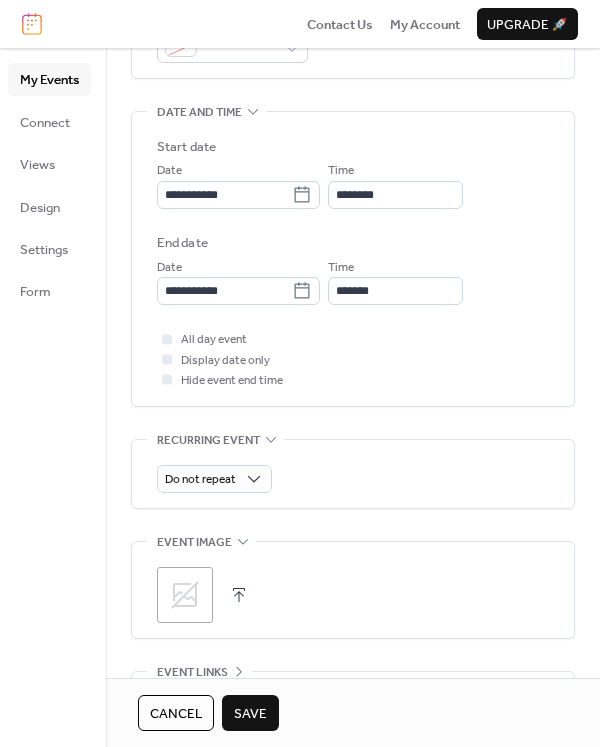 scroll, scrollTop: 600, scrollLeft: 0, axis: vertical 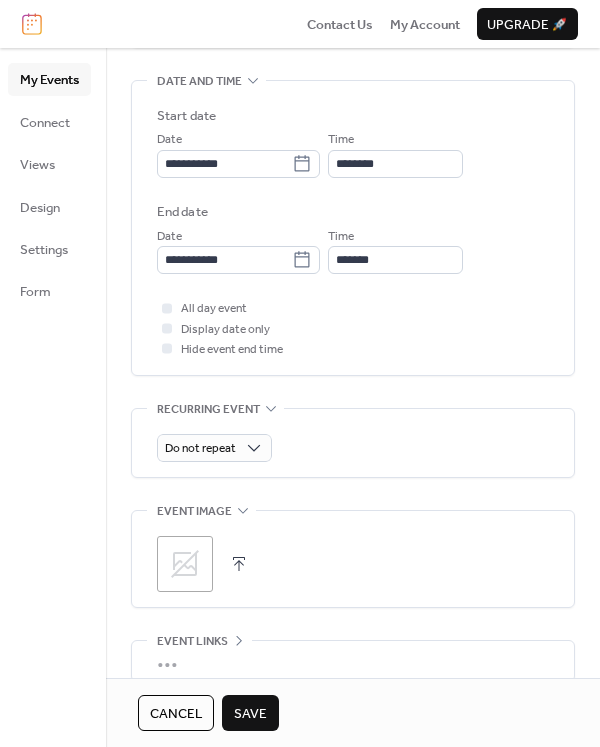 click on "Save" at bounding box center (250, 714) 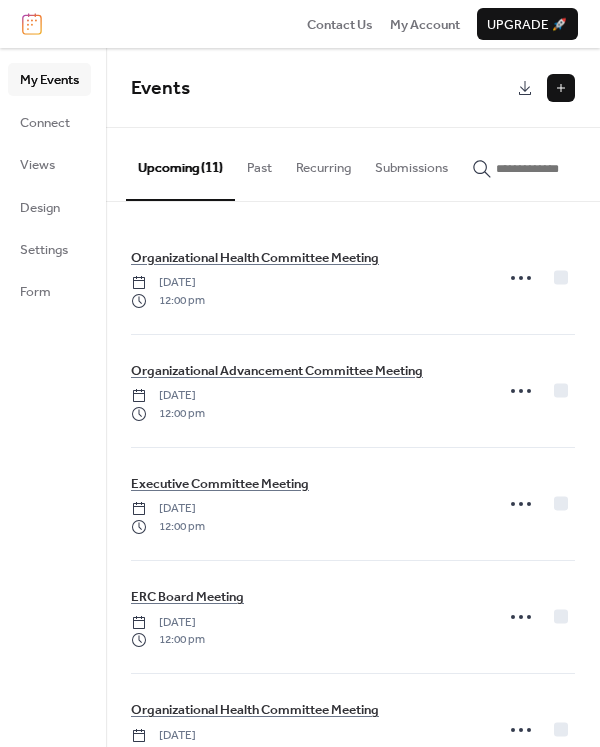 click at bounding box center [561, 88] 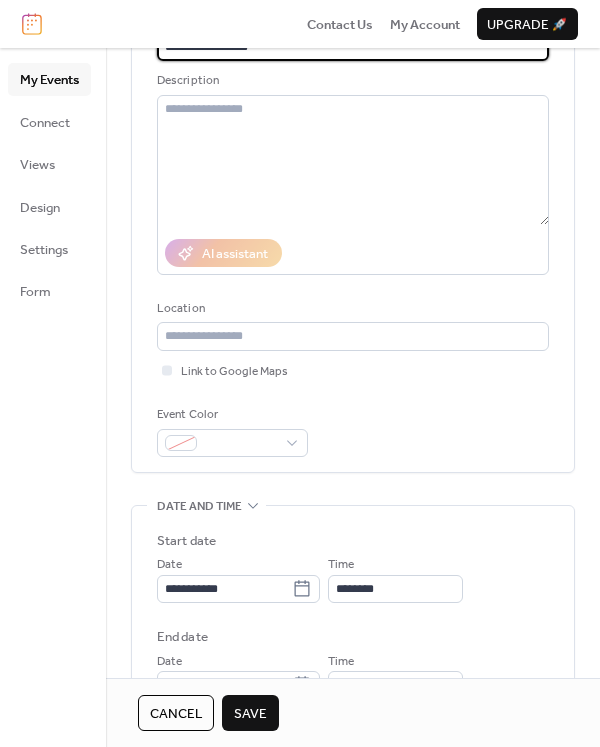 scroll, scrollTop: 400, scrollLeft: 0, axis: vertical 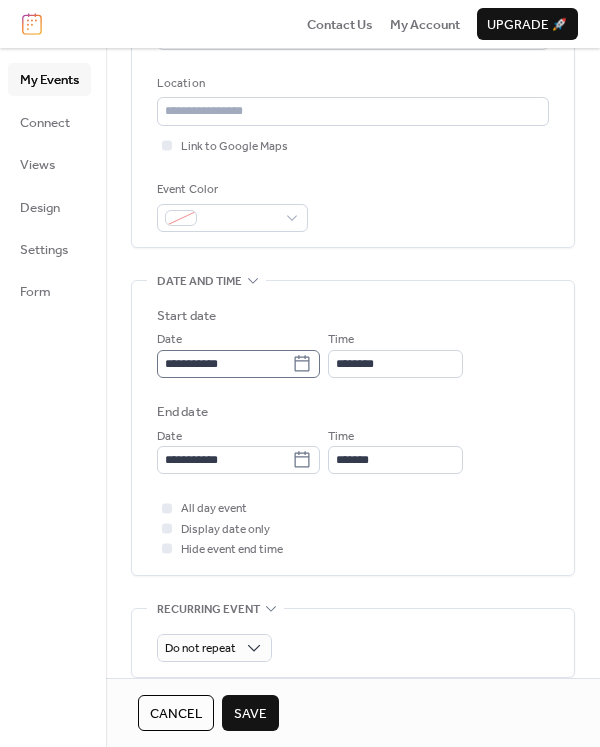 type on "**********" 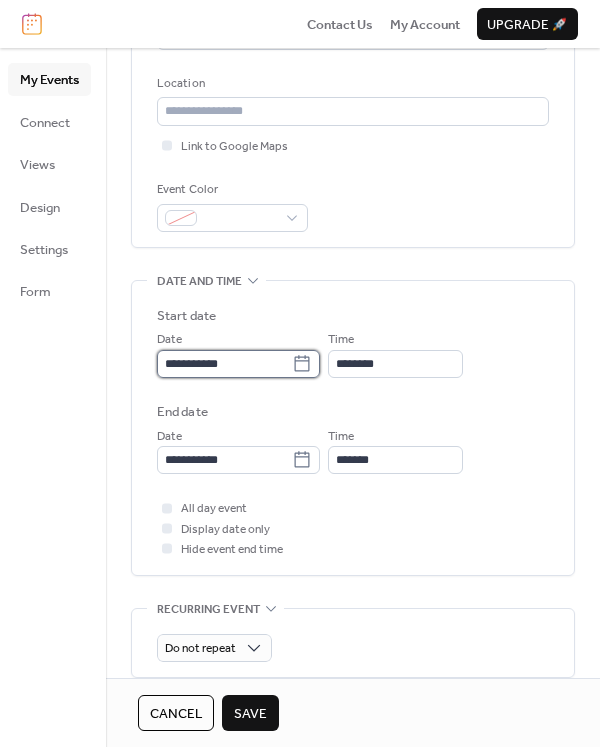 click on "**********" at bounding box center (224, 364) 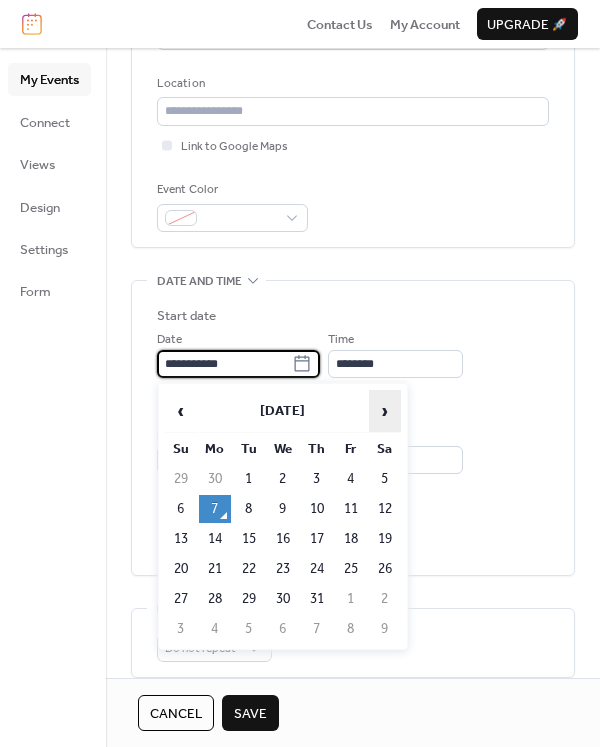 click on "›" at bounding box center (385, 411) 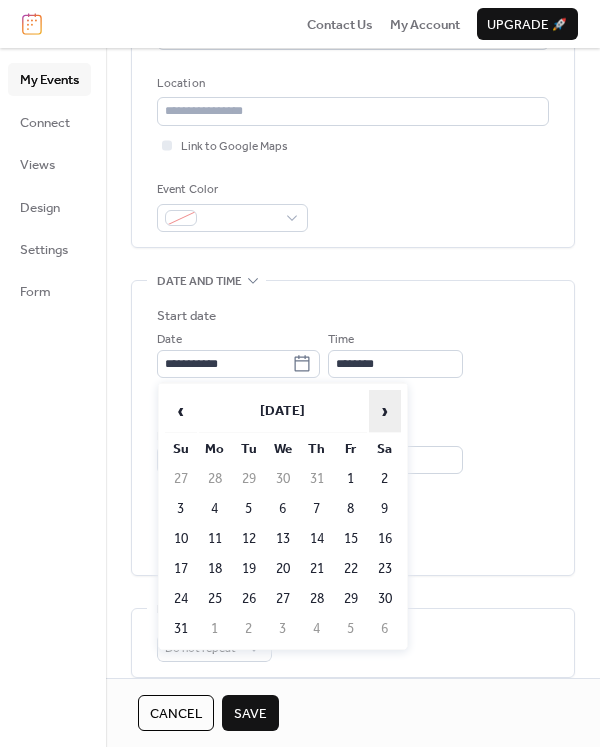 click on "›" at bounding box center (385, 411) 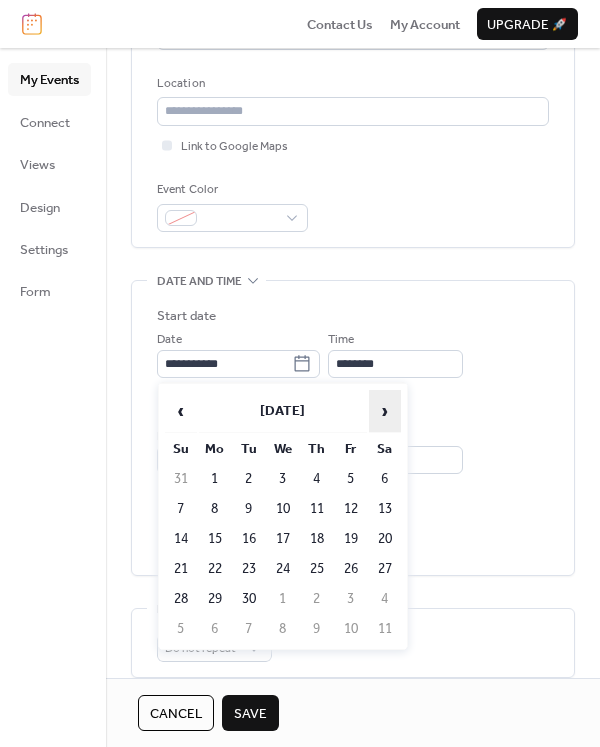 click on "›" at bounding box center (385, 411) 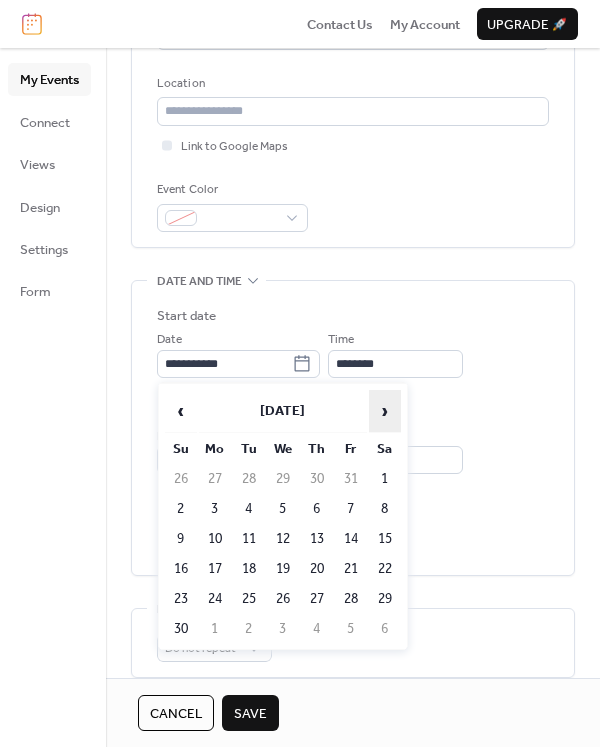 click on "›" at bounding box center [385, 411] 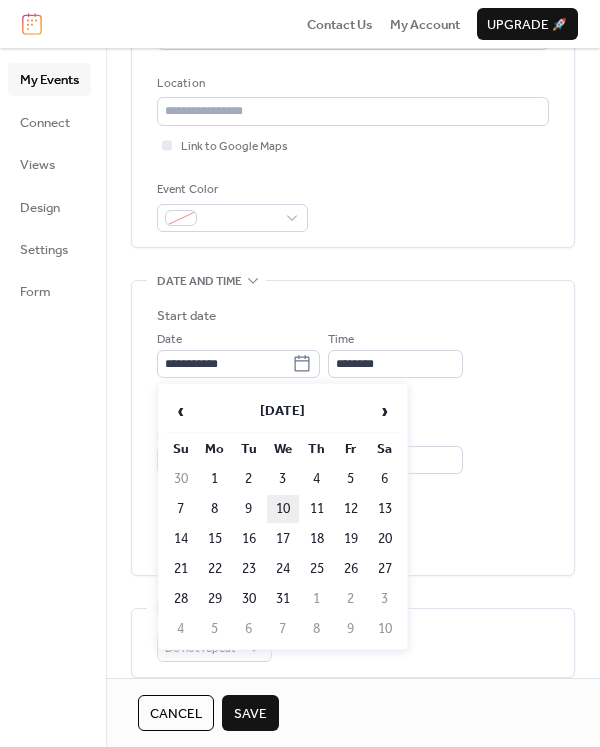 click on "10" at bounding box center [283, 509] 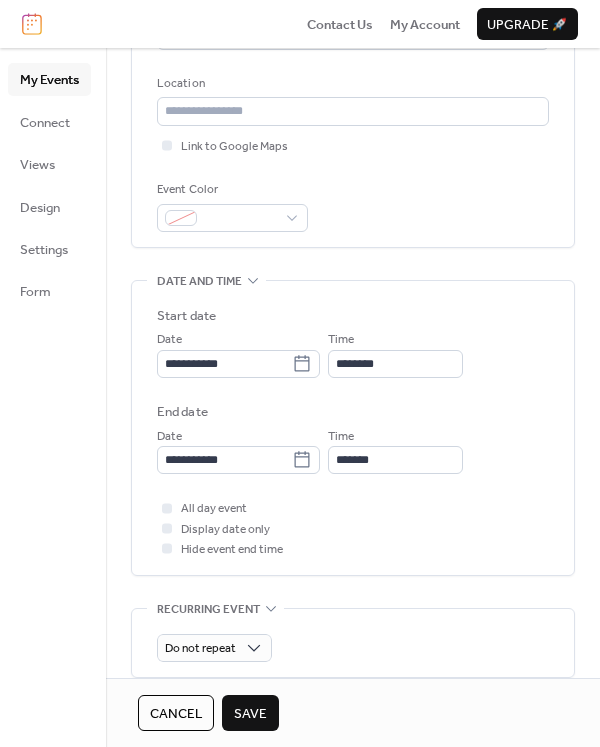 click on "Cancel Save" at bounding box center [353, 713] 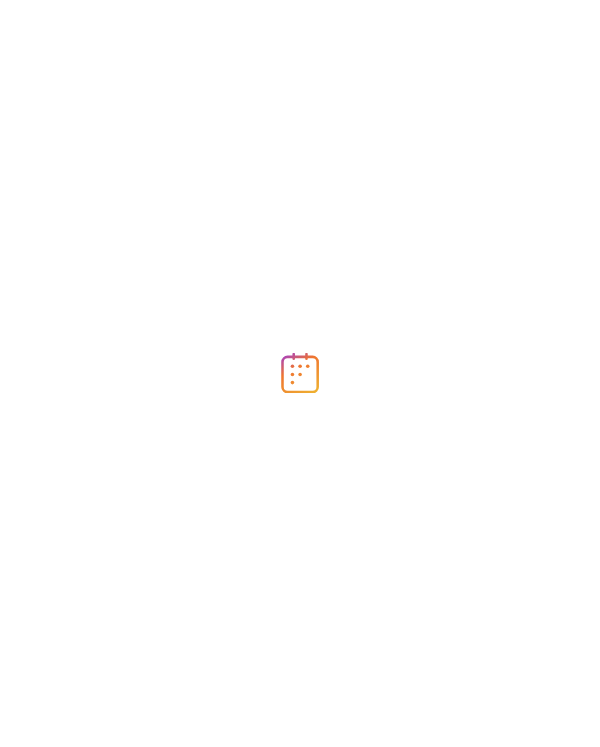 scroll, scrollTop: 0, scrollLeft: 0, axis: both 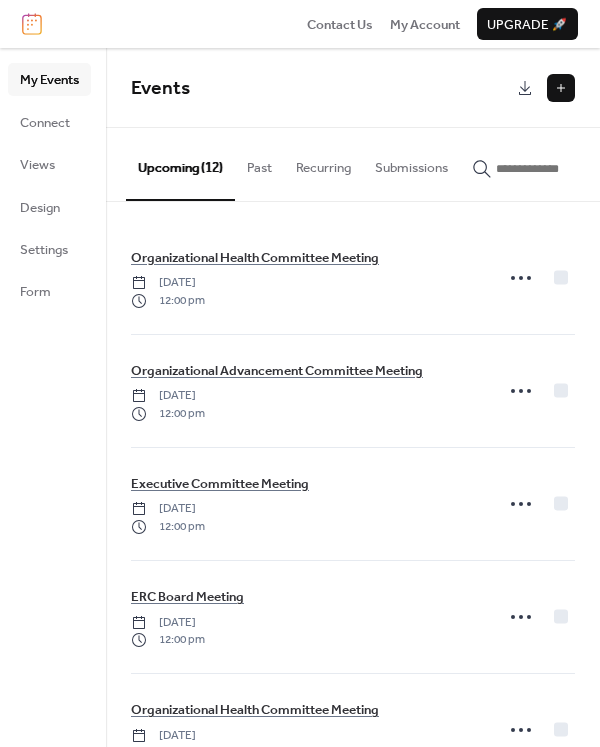 click at bounding box center [561, 88] 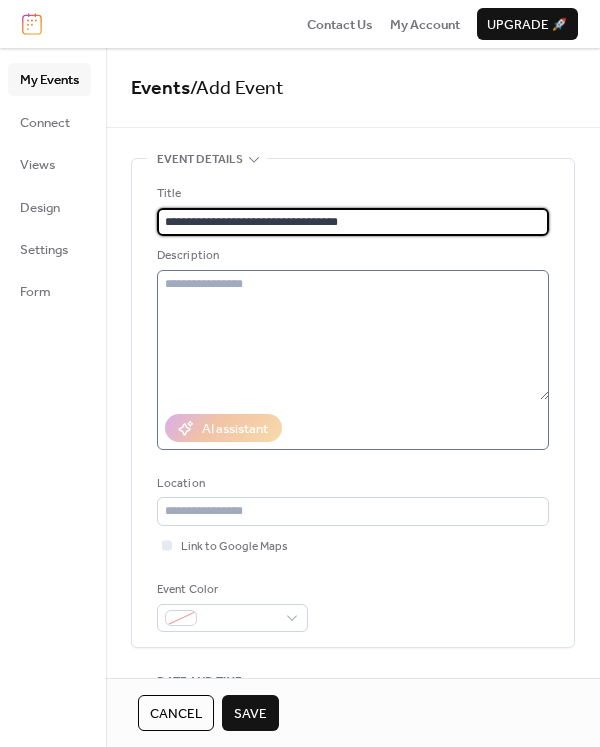 type on "**********" 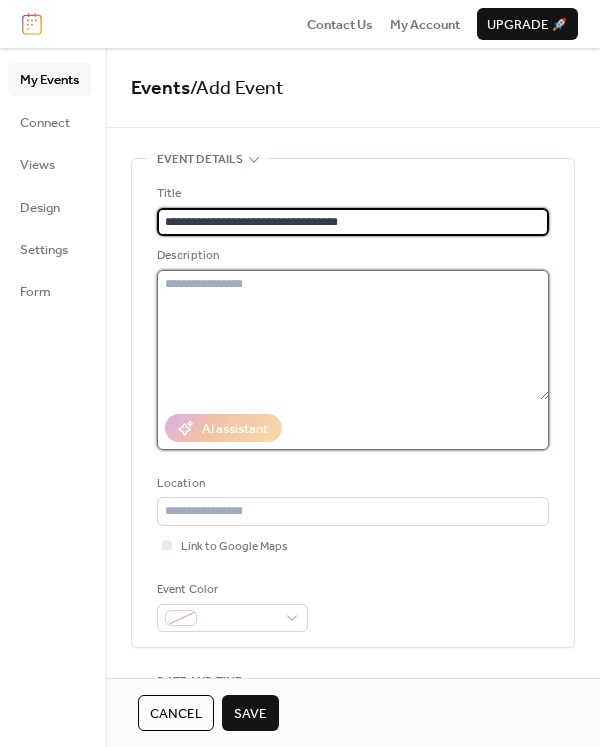 click at bounding box center [353, 335] 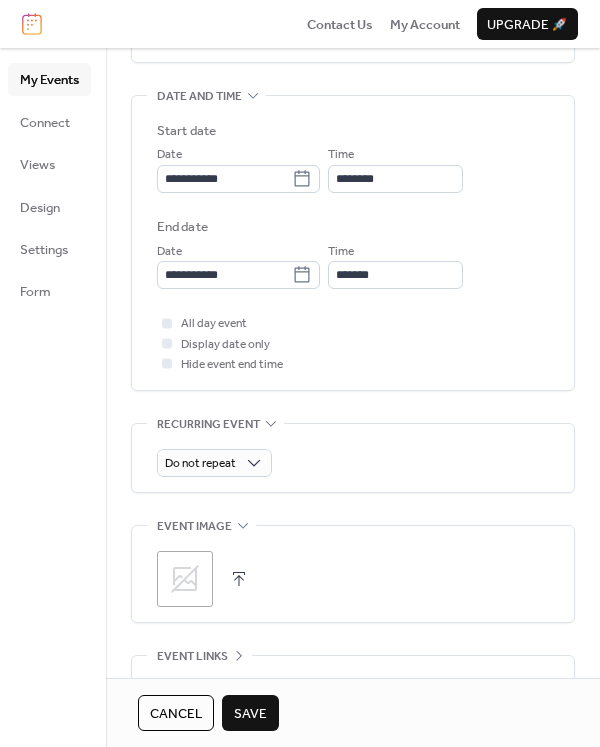 scroll, scrollTop: 600, scrollLeft: 0, axis: vertical 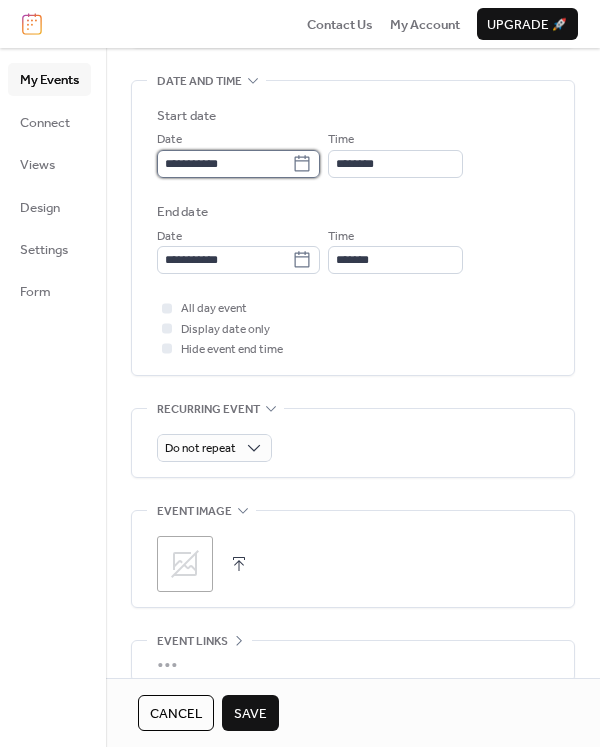 click on "**********" at bounding box center [224, 164] 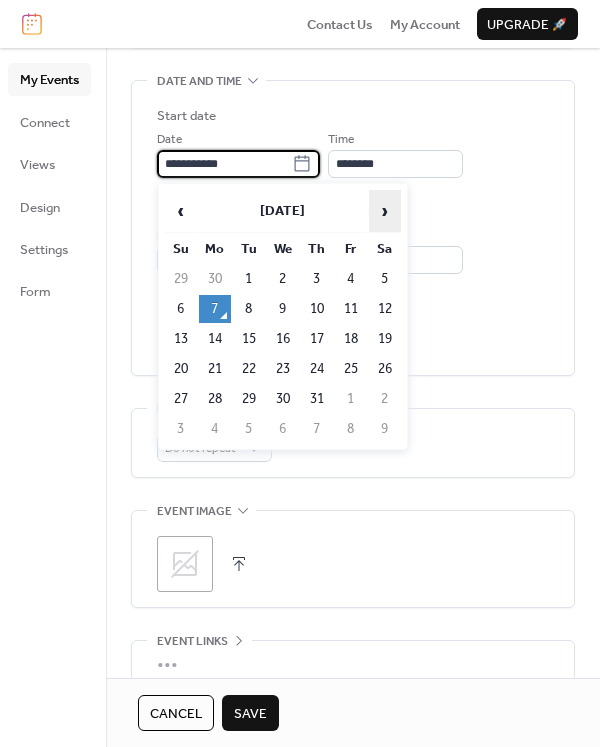 click on "›" at bounding box center [385, 211] 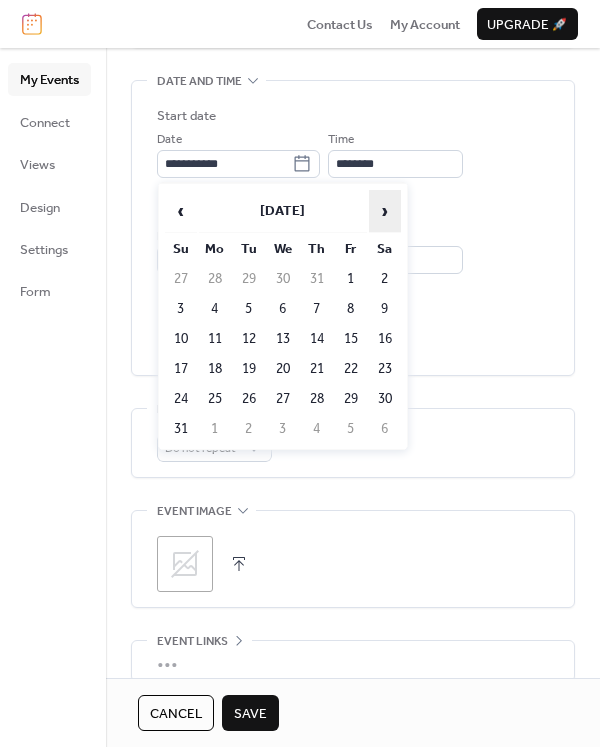 click on "›" at bounding box center (385, 211) 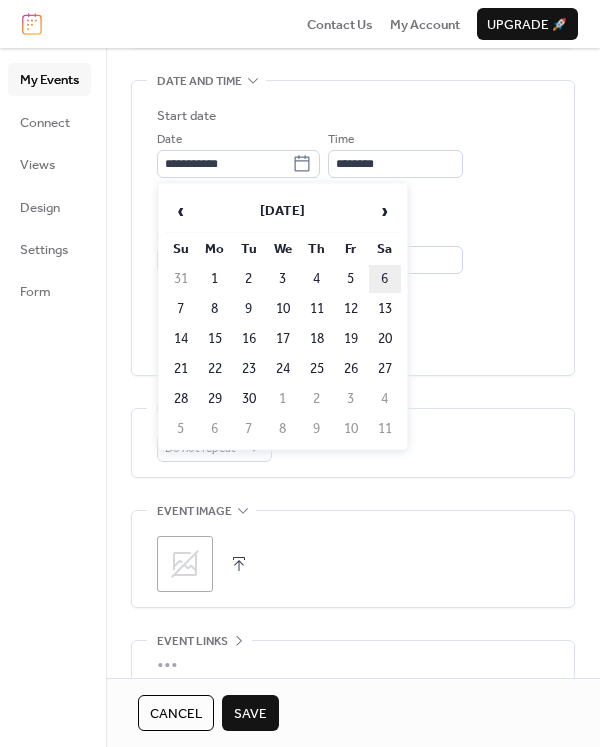 click on "6" at bounding box center (385, 279) 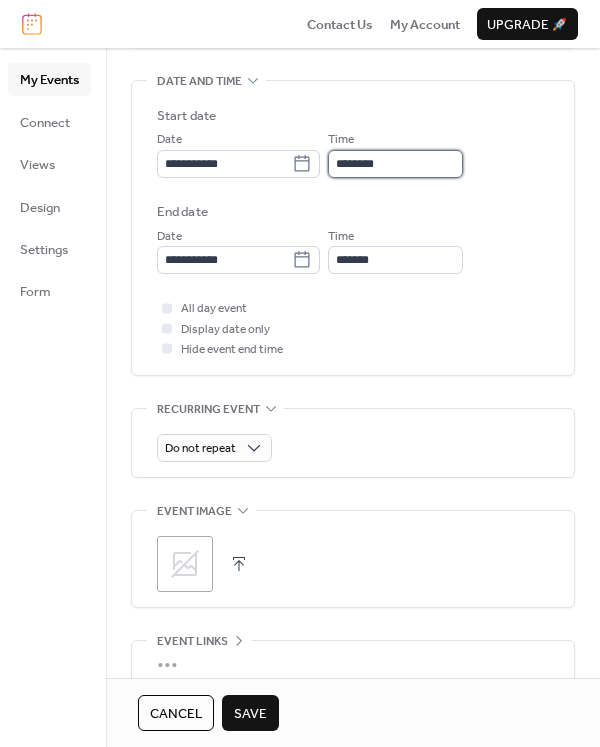 click on "********" at bounding box center [395, 164] 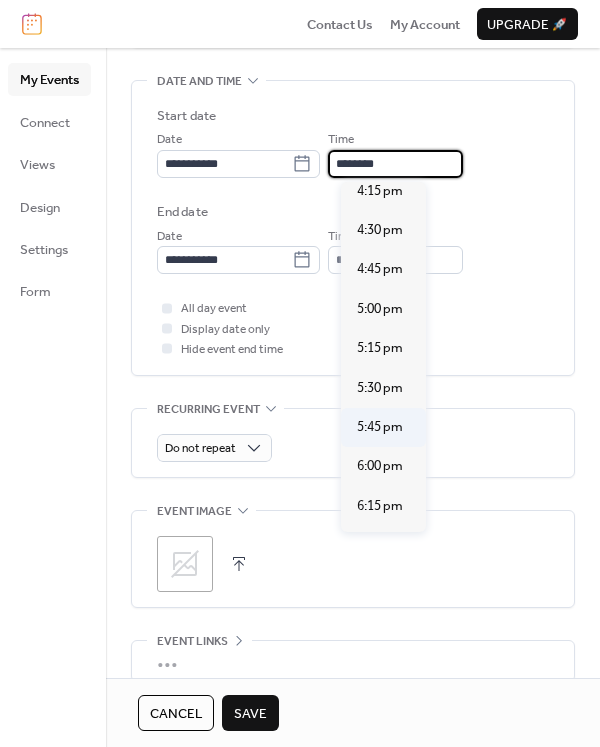 scroll, scrollTop: 2692, scrollLeft: 0, axis: vertical 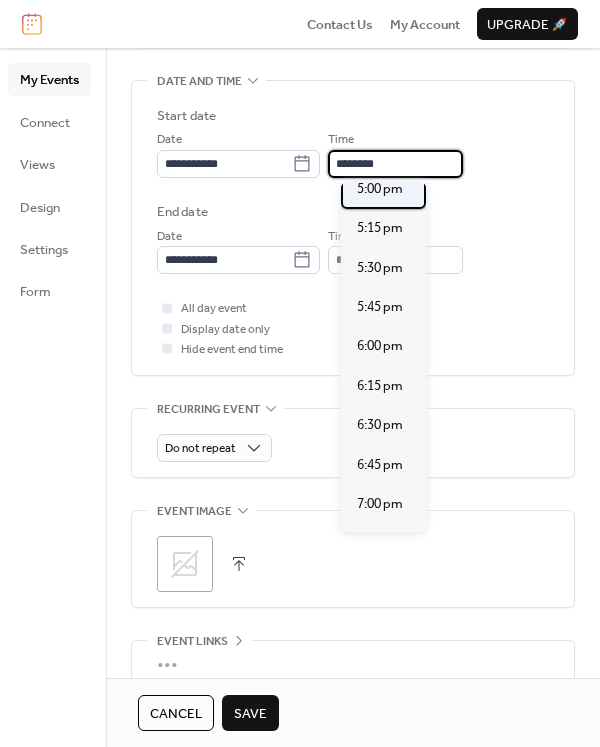 click on "5:00 pm" at bounding box center [383, 189] 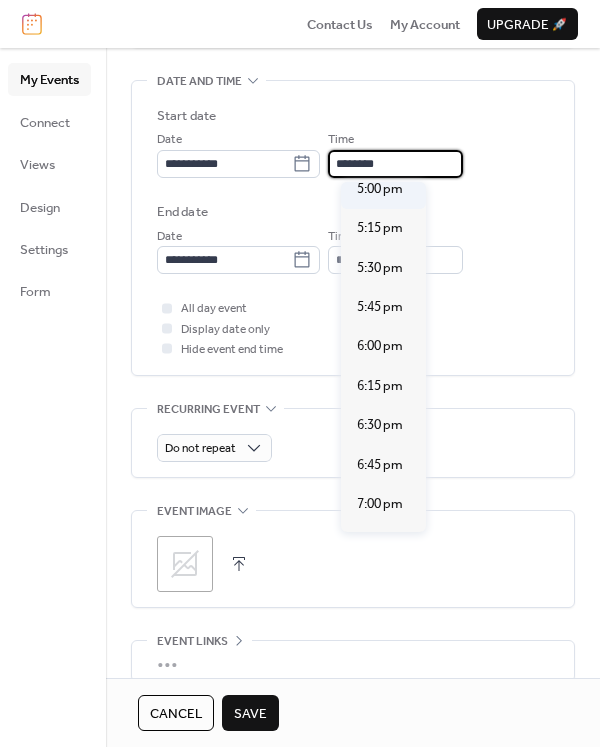 type on "*******" 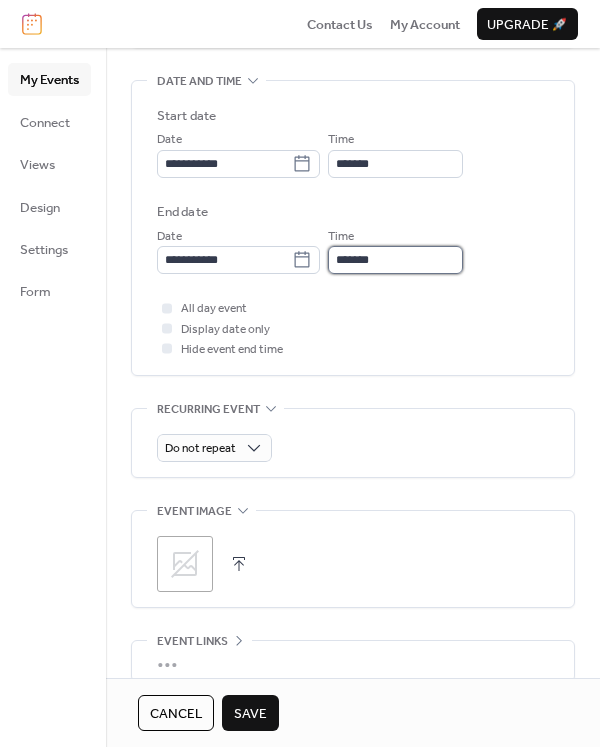 click on "*******" at bounding box center [395, 260] 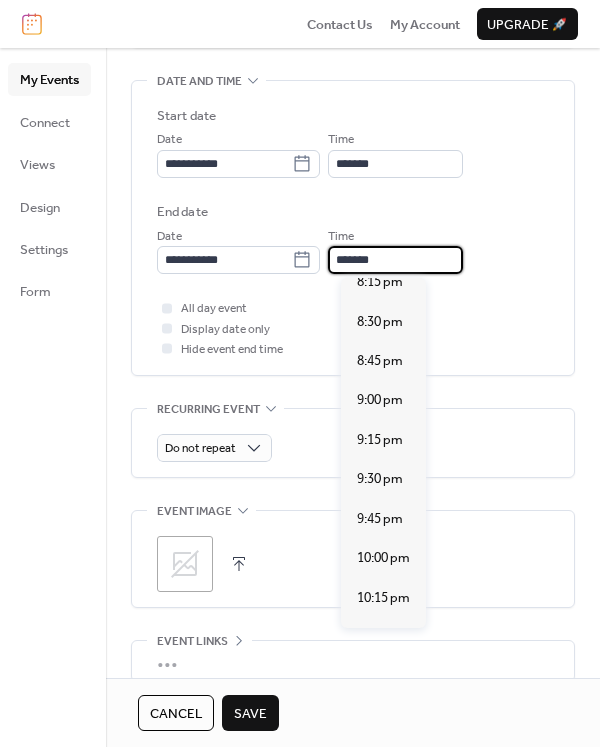 scroll, scrollTop: 500, scrollLeft: 0, axis: vertical 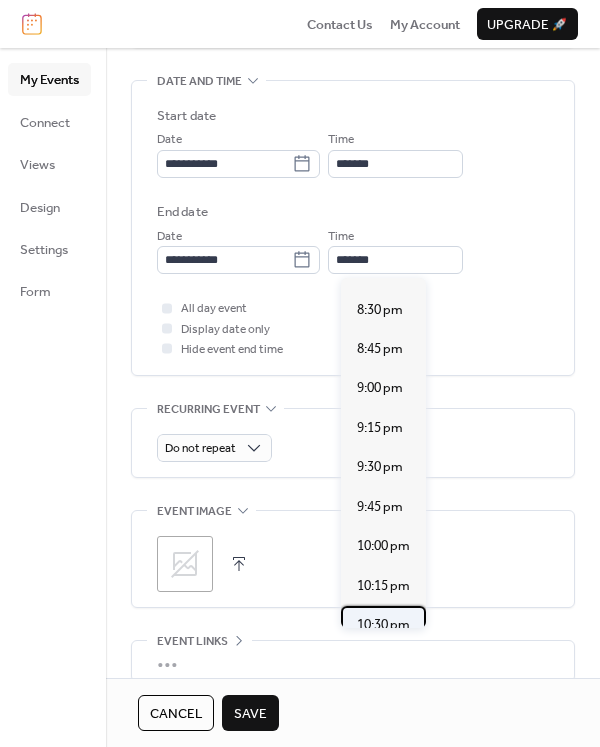 click on "10:30 pm" at bounding box center (383, 625) 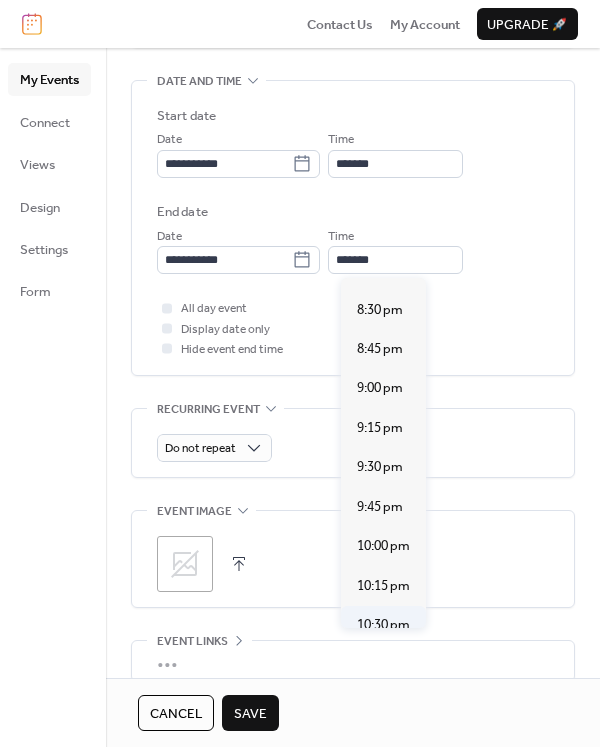 type on "********" 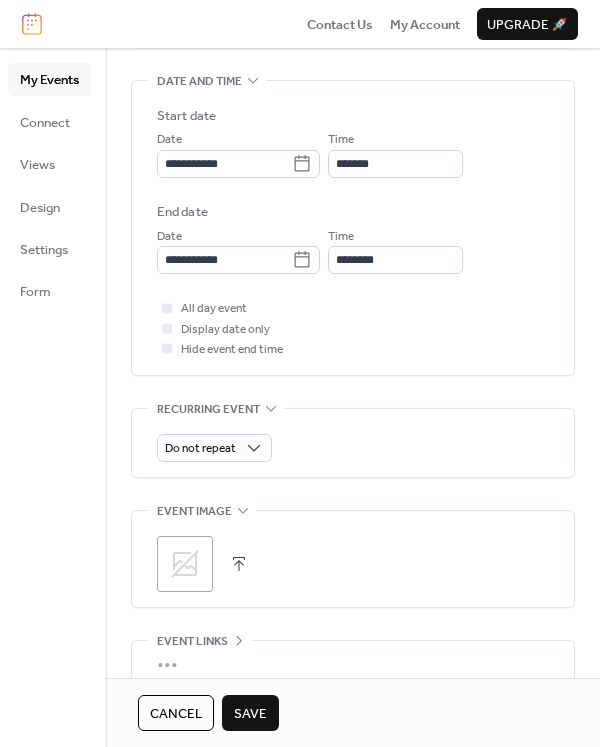 click on "Save" at bounding box center [250, 714] 